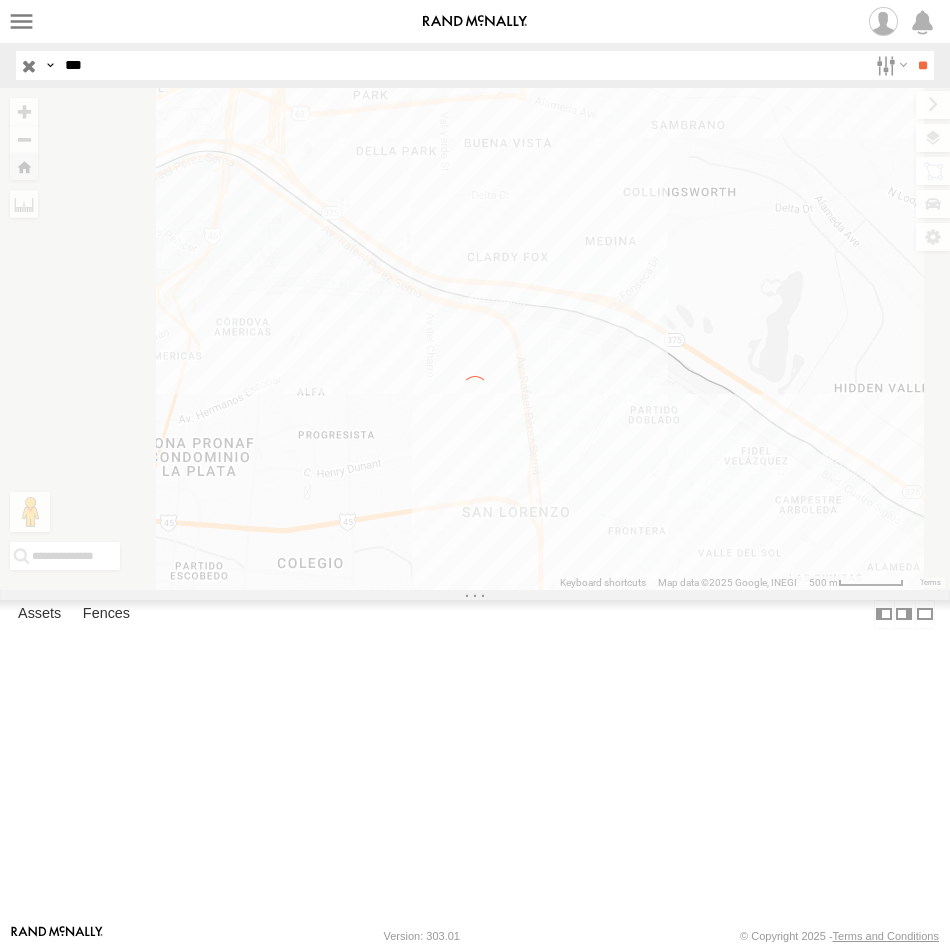 scroll, scrollTop: 0, scrollLeft: 0, axis: both 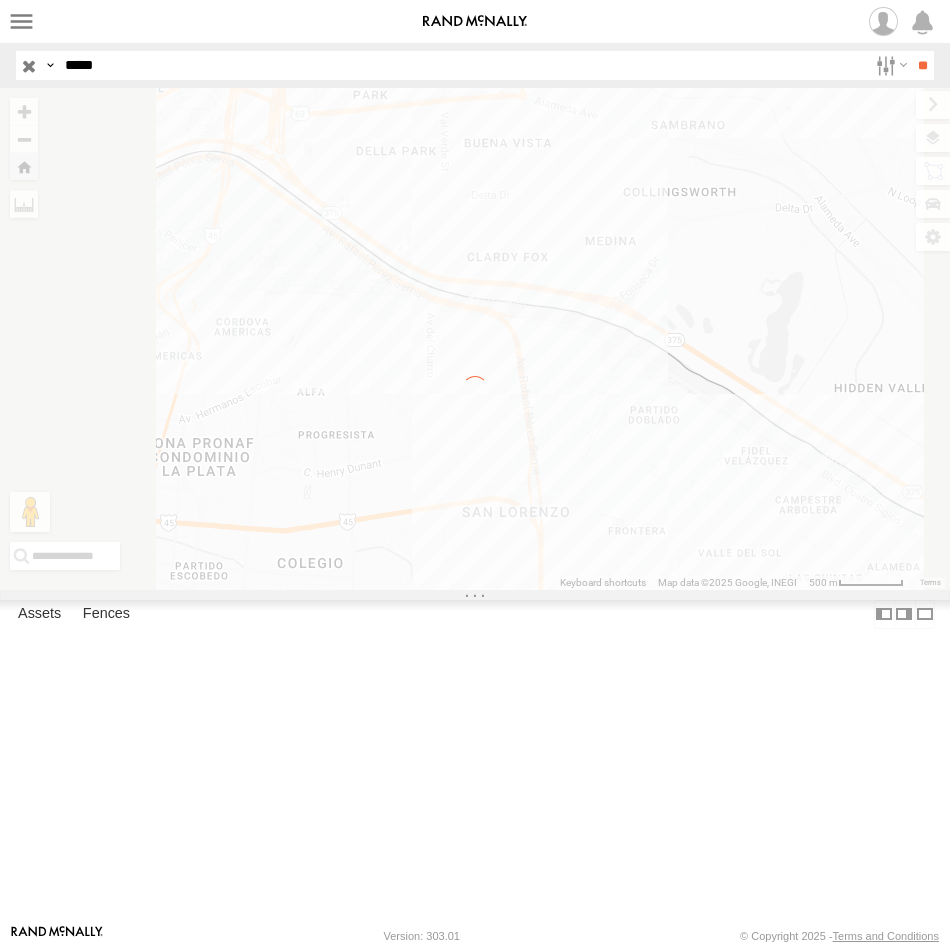 click on "**" at bounding box center (922, 65) 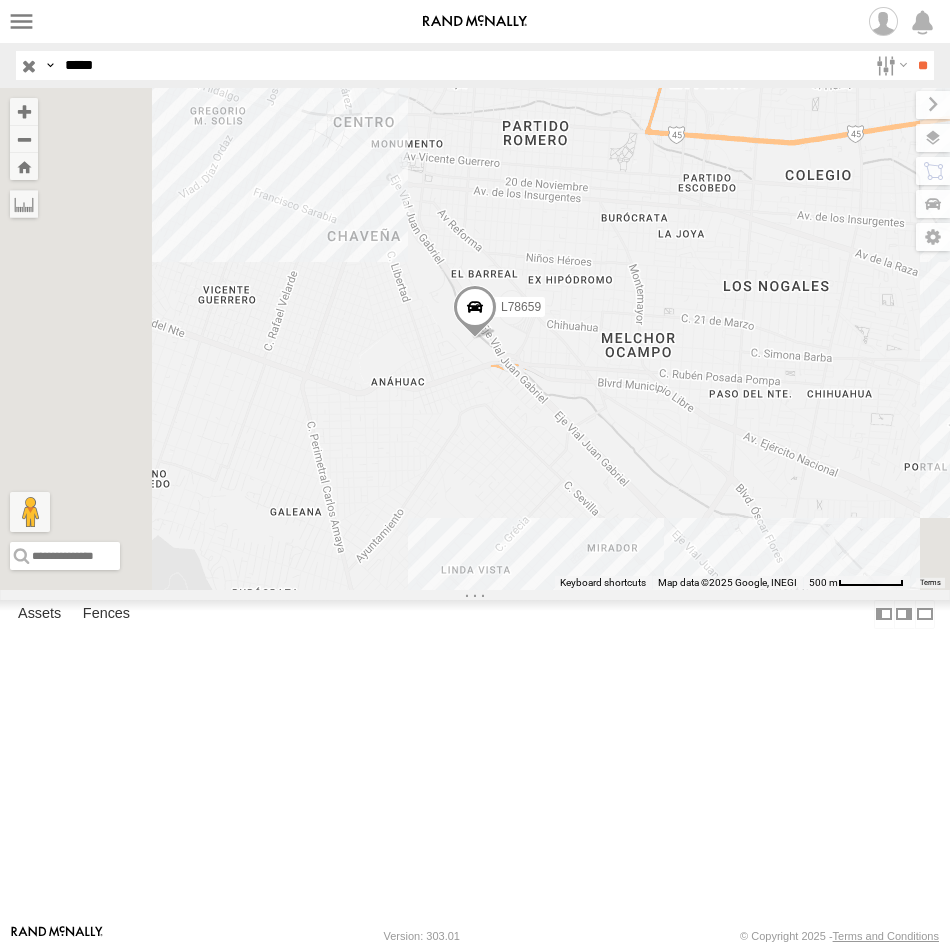 click on "L78659" at bounding box center [0, 0] 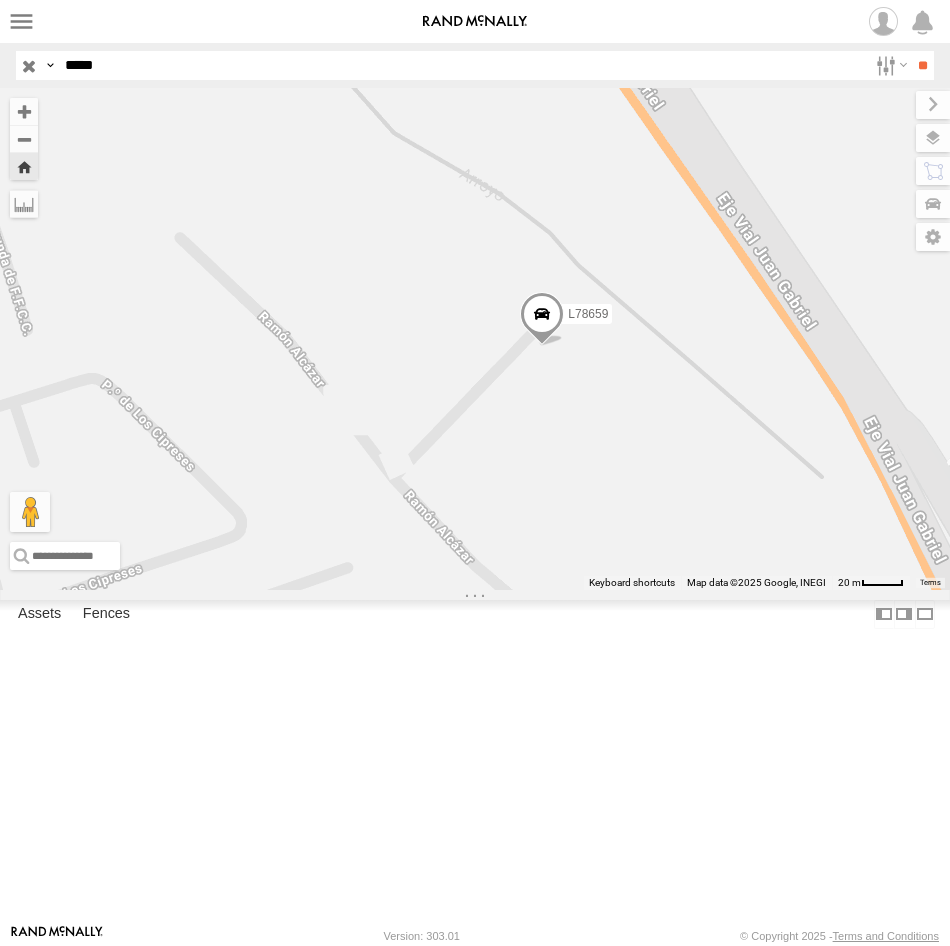 drag, startPoint x: 643, startPoint y: 604, endPoint x: 716, endPoint y: 610, distance: 73.24616 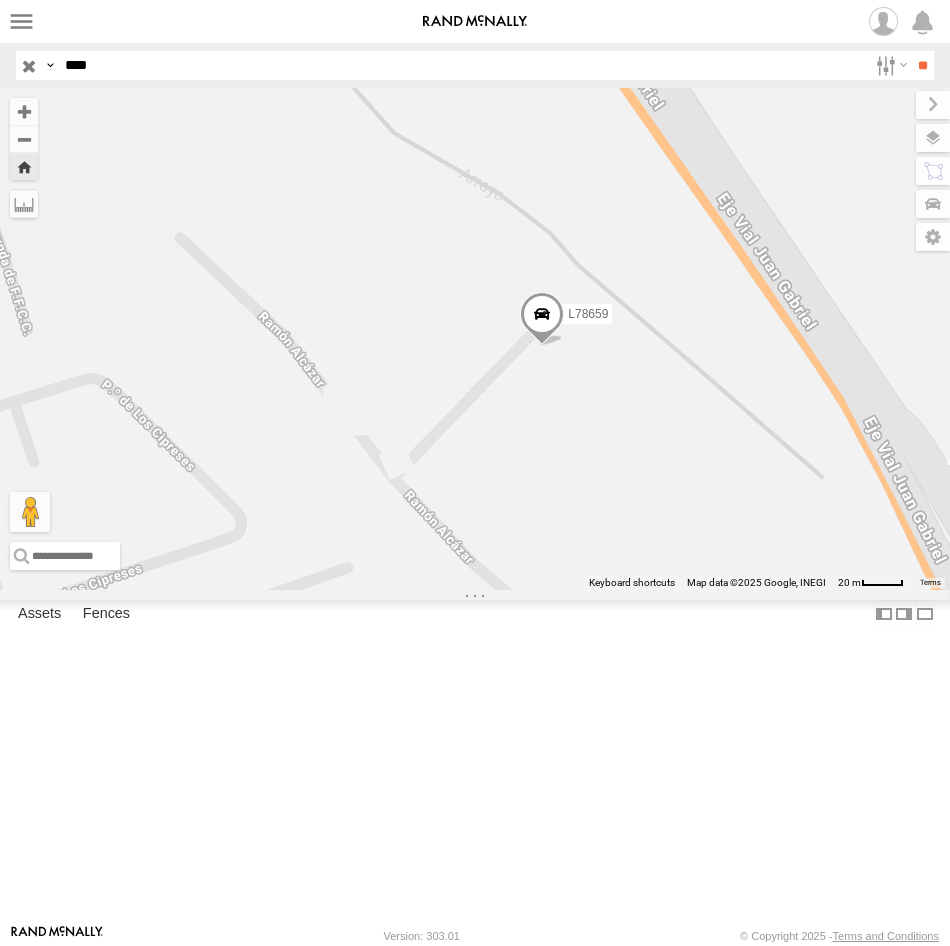click on "**" at bounding box center (922, 65) 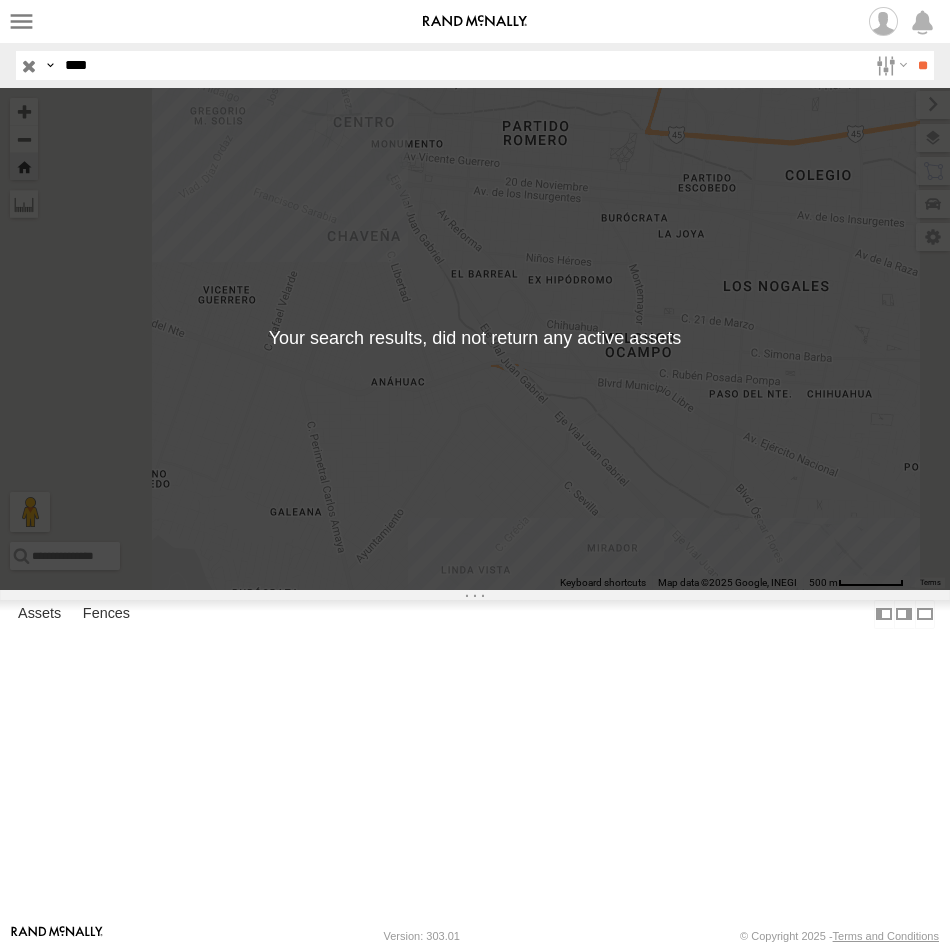 click on "****" at bounding box center (462, 65) 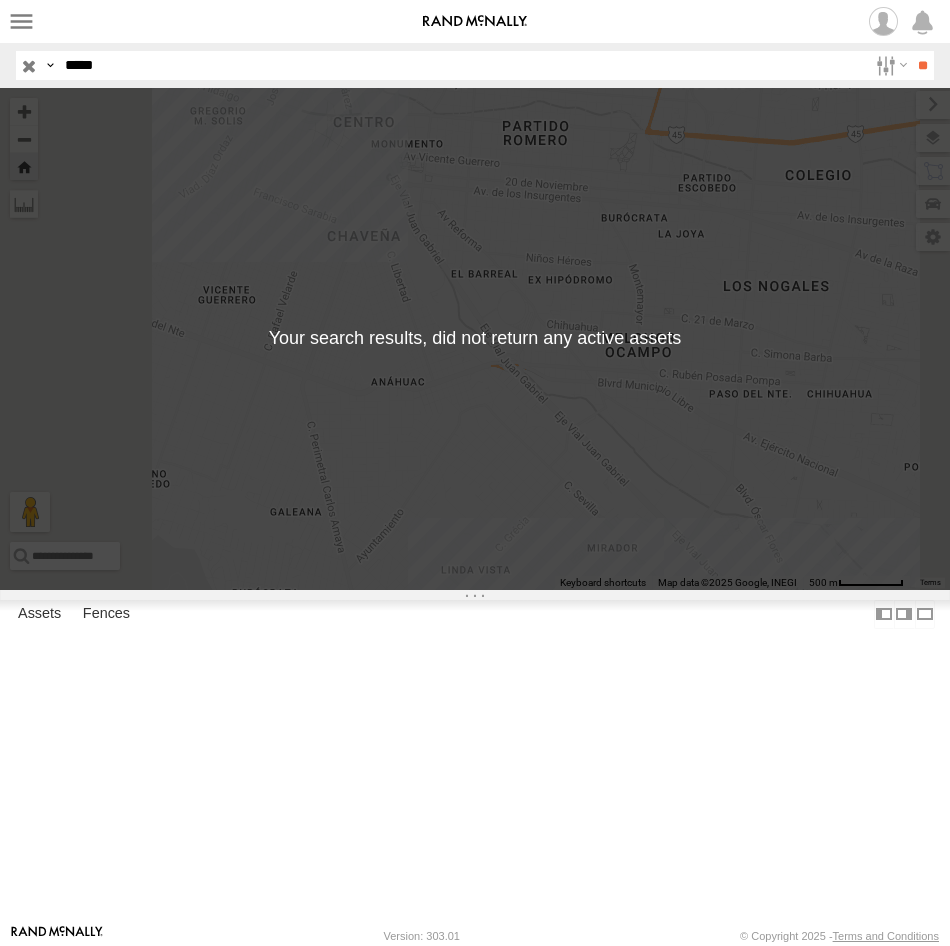 click on "**" at bounding box center [922, 65] 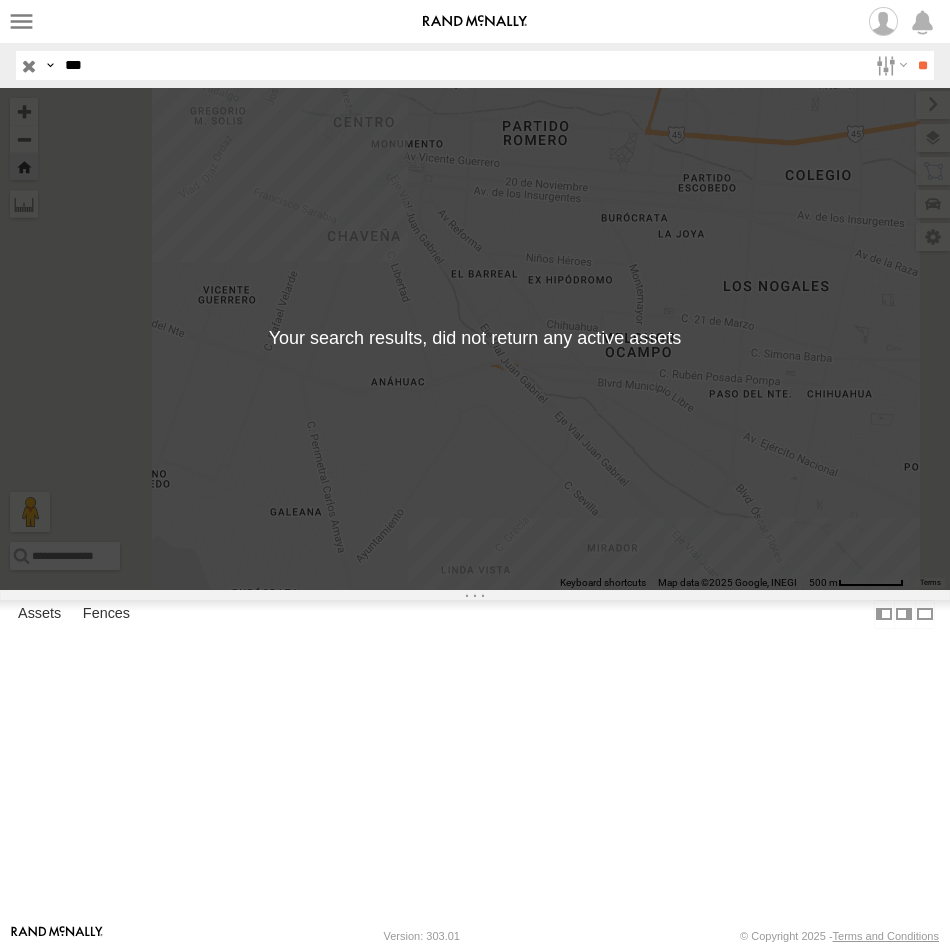 click on "**" at bounding box center [922, 65] 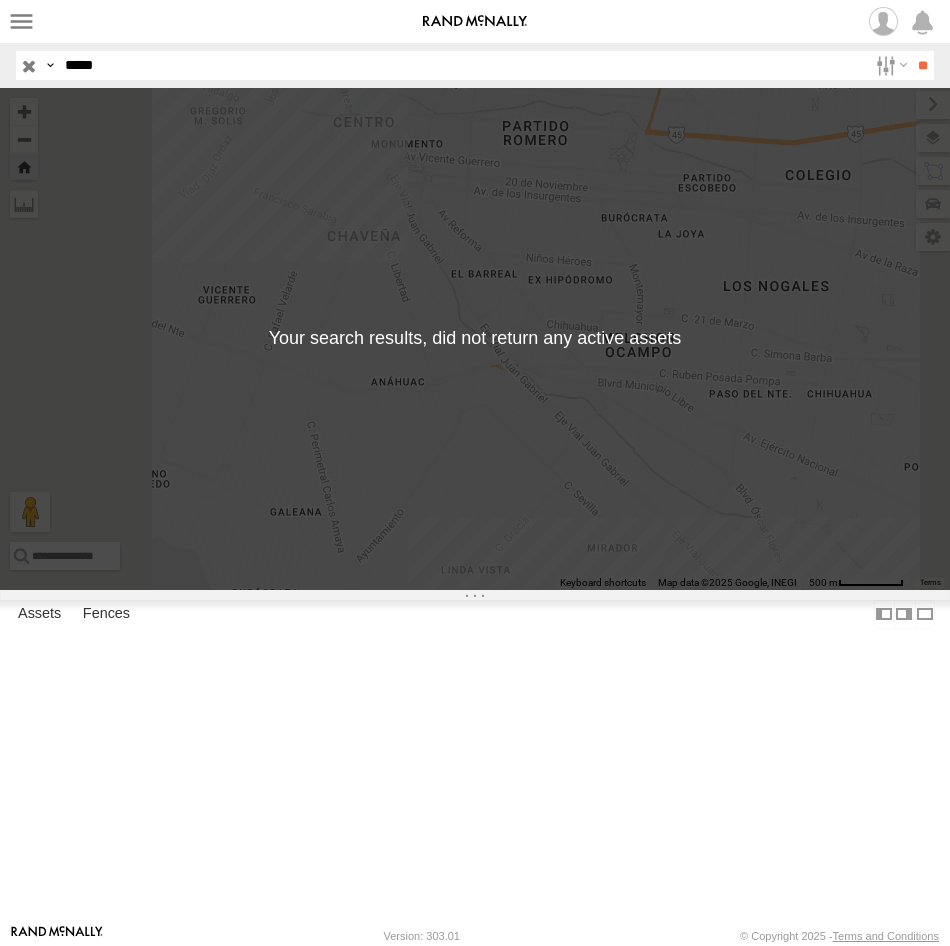 click on "**" at bounding box center (922, 65) 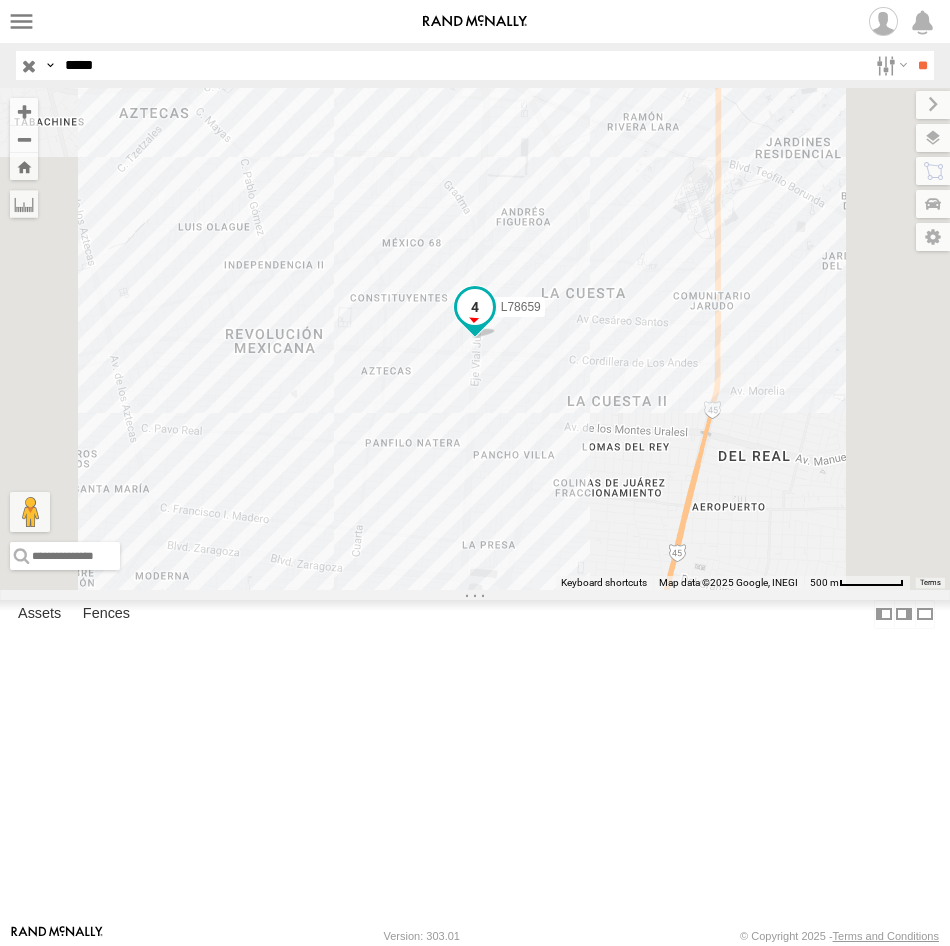 click at bounding box center (475, 306) 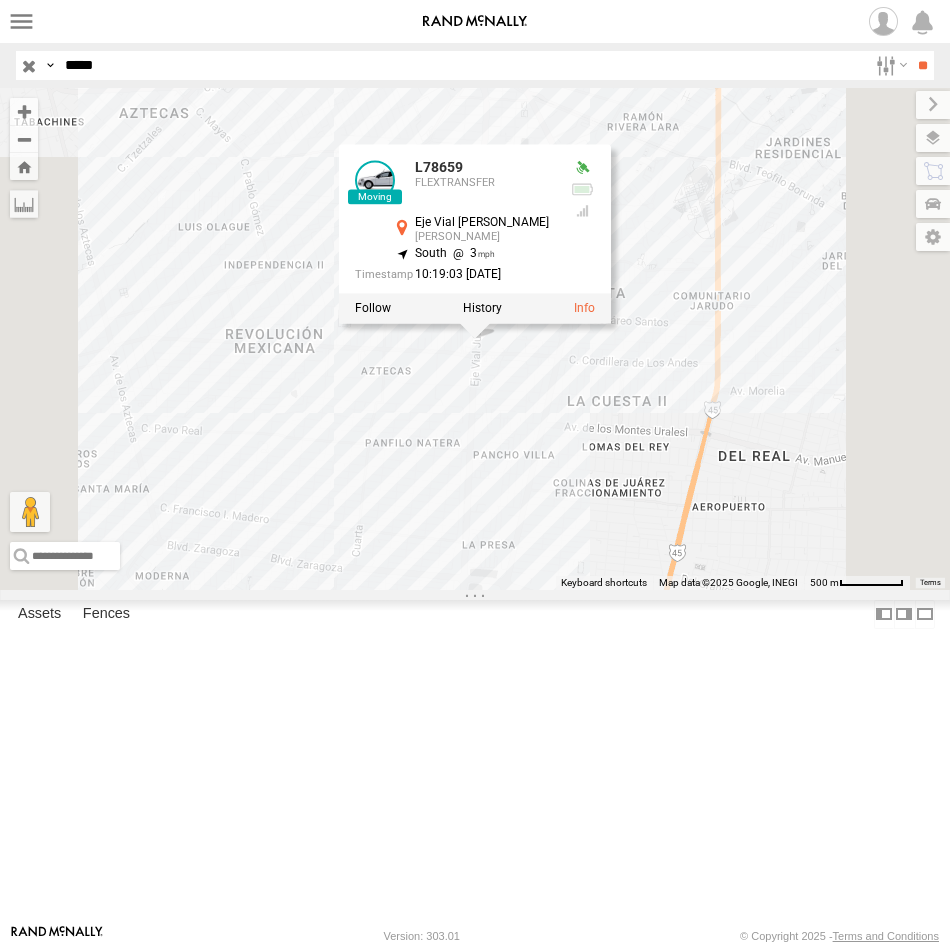 click on "L78659 L78659 FLEXTRANSFER Eje Vial Juan Gabriel Andrés Figueroa 31.67752 ,  -106.44544 South 3 10:19:03 07/18/2025" at bounding box center (475, 339) 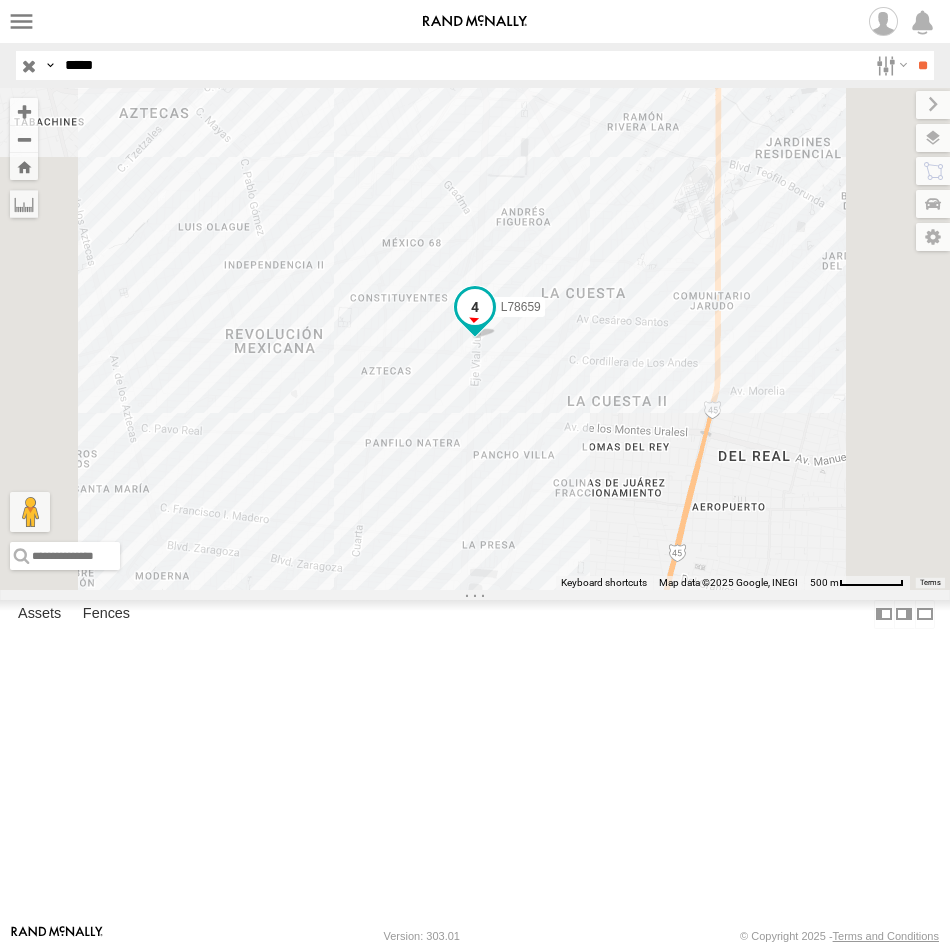 click at bounding box center [475, 306] 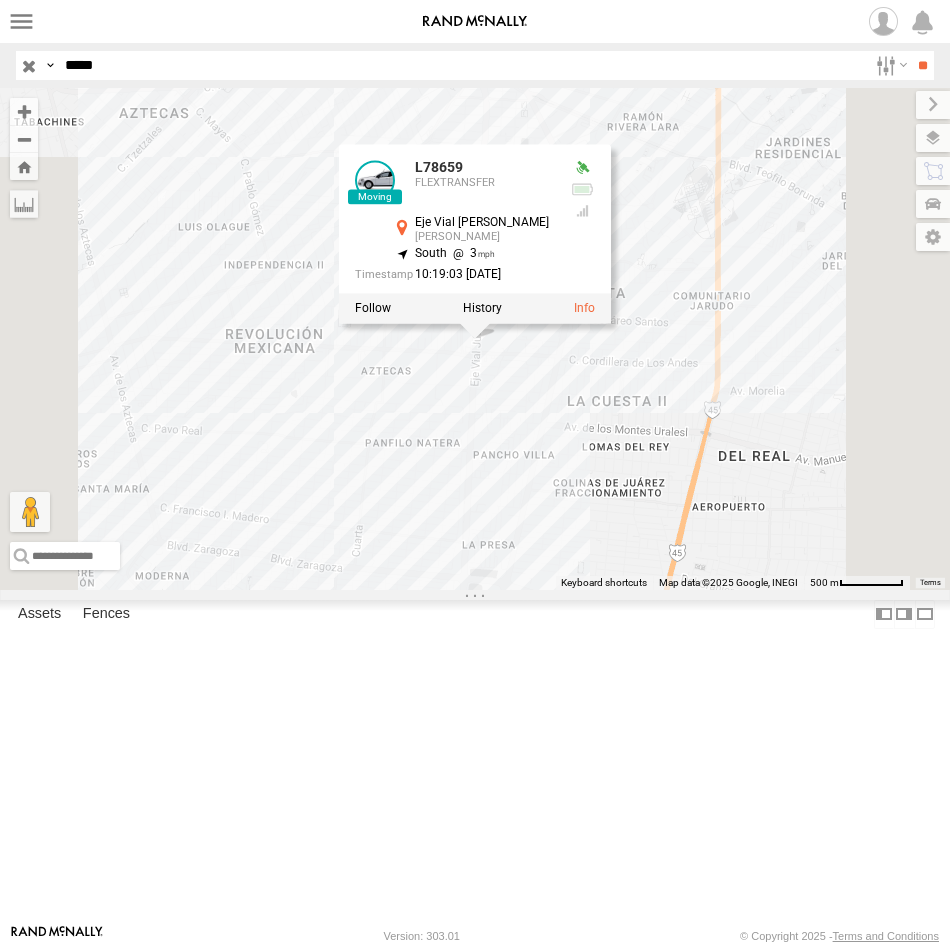 drag, startPoint x: 72, startPoint y: 118, endPoint x: 96, endPoint y: 125, distance: 25 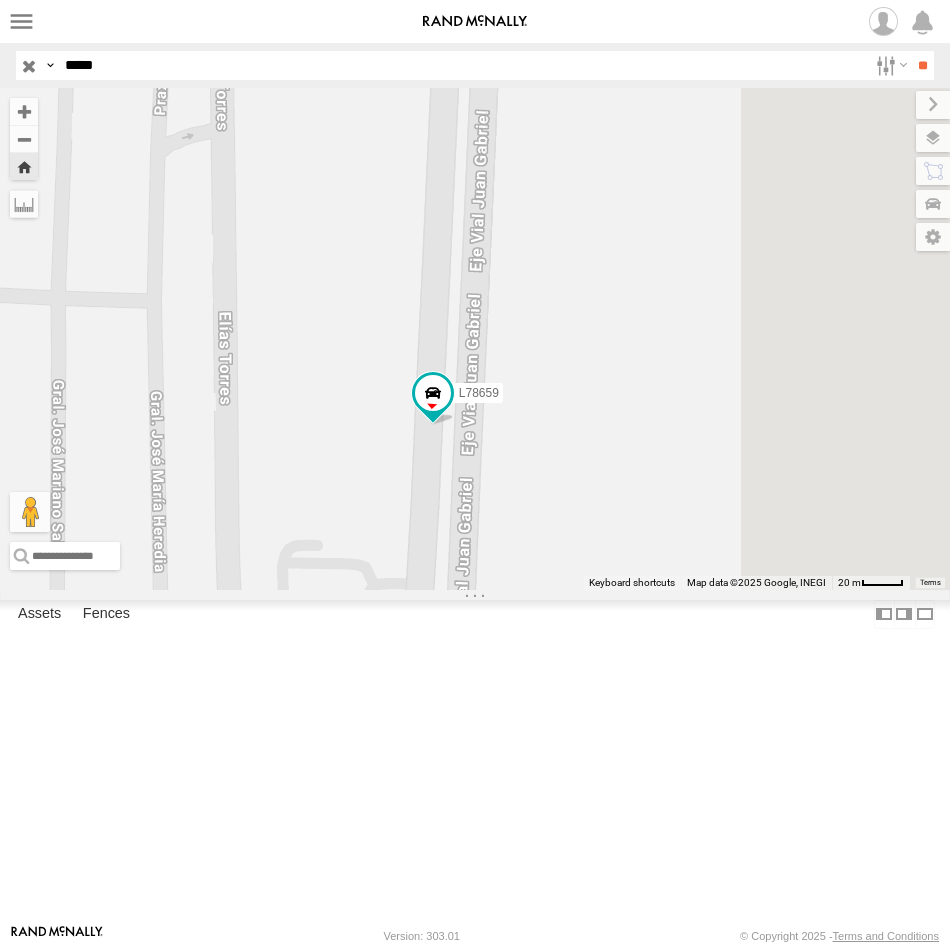 drag, startPoint x: 762, startPoint y: 691, endPoint x: 716, endPoint y: 764, distance: 86.28442 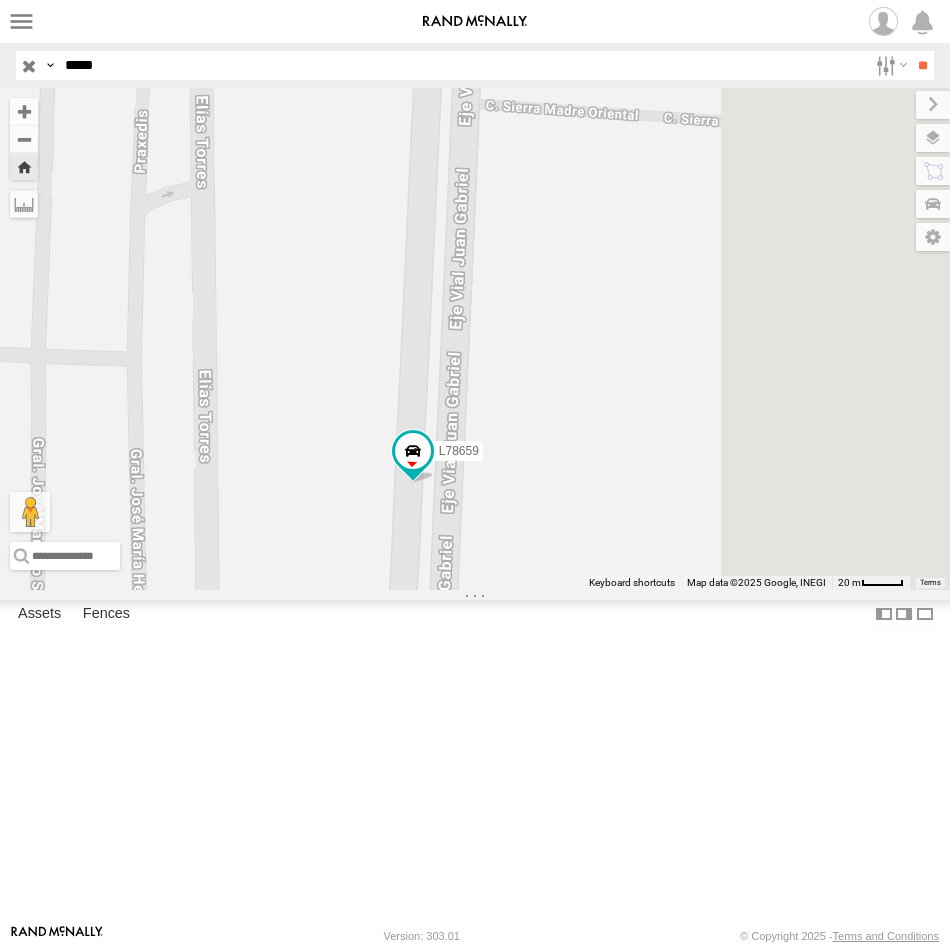 drag, startPoint x: 818, startPoint y: 432, endPoint x: 800, endPoint y: 490, distance: 60.728905 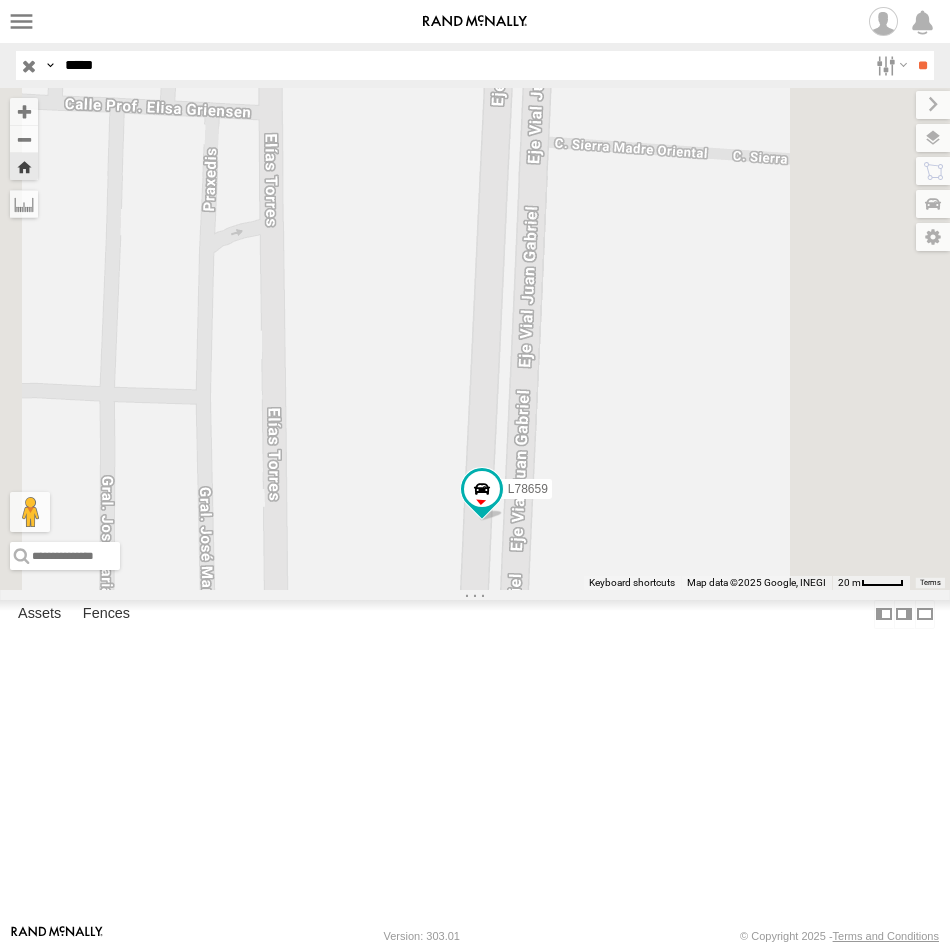 drag, startPoint x: 685, startPoint y: 416, endPoint x: 756, endPoint y: 454, distance: 80.529495 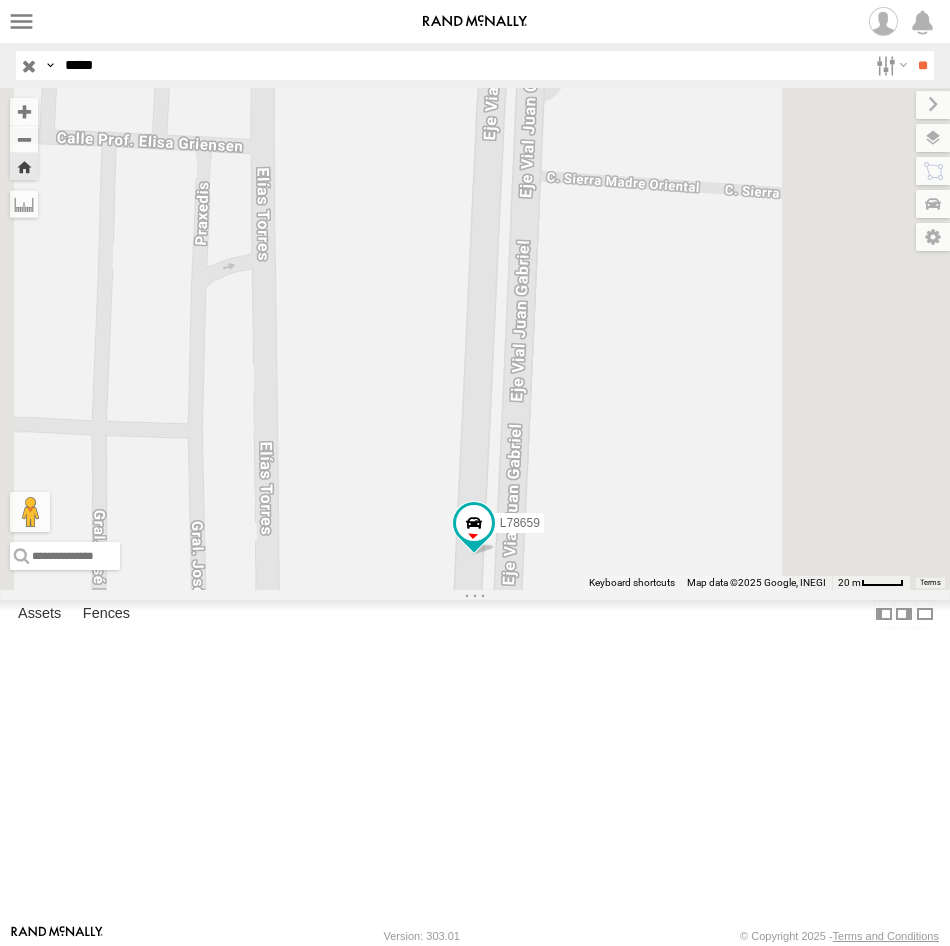 drag, startPoint x: 723, startPoint y: 395, endPoint x: 702, endPoint y: 482, distance: 89.498604 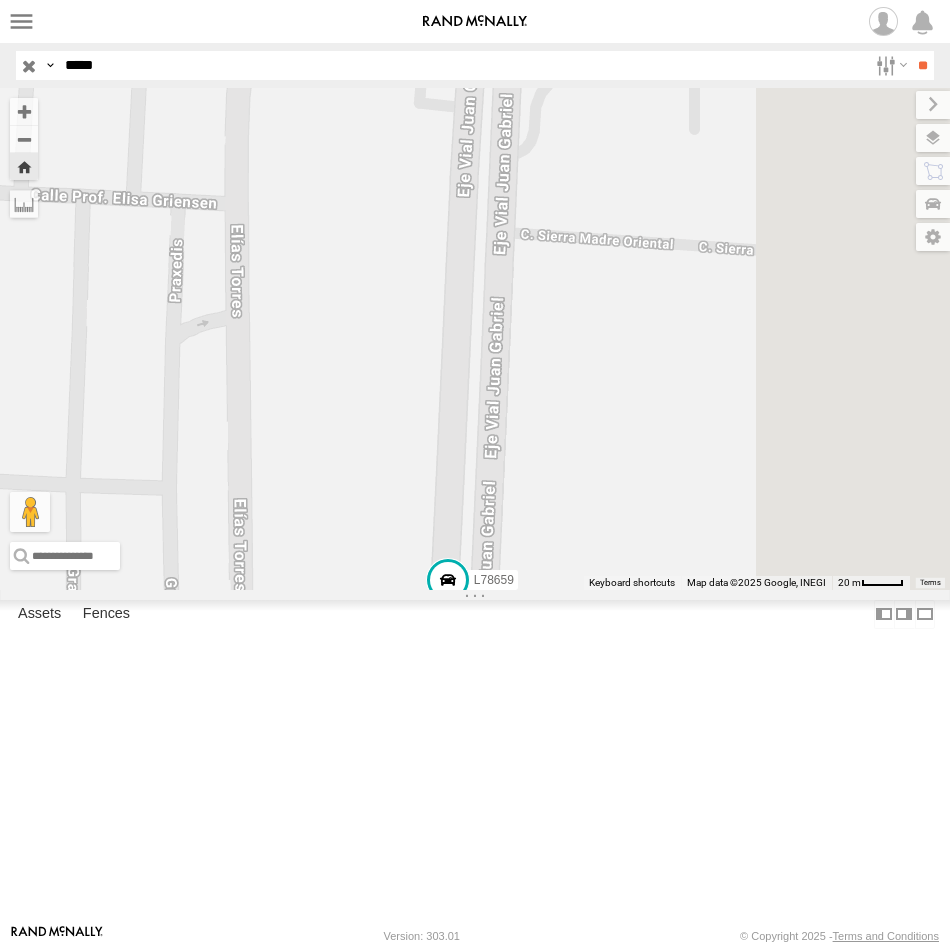 drag, startPoint x: 761, startPoint y: 404, endPoint x: 748, endPoint y: 406, distance: 13.152946 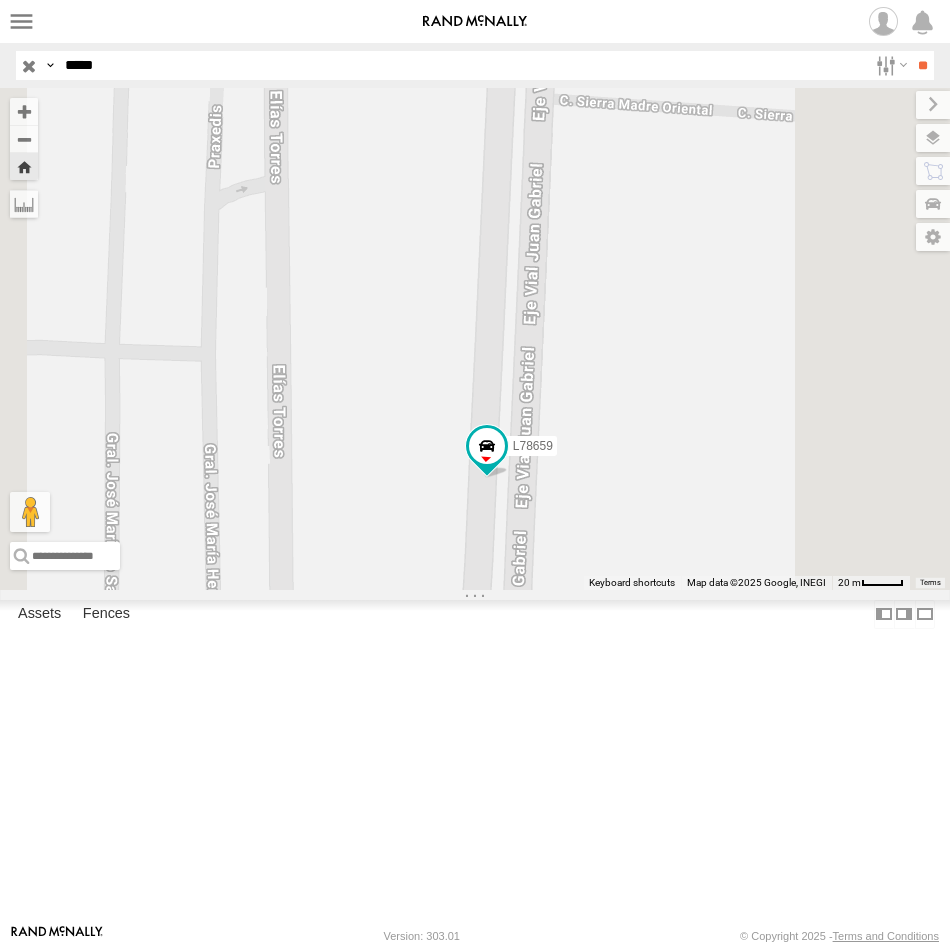 drag, startPoint x: 709, startPoint y: 483, endPoint x: 727, endPoint y: 311, distance: 172.9393 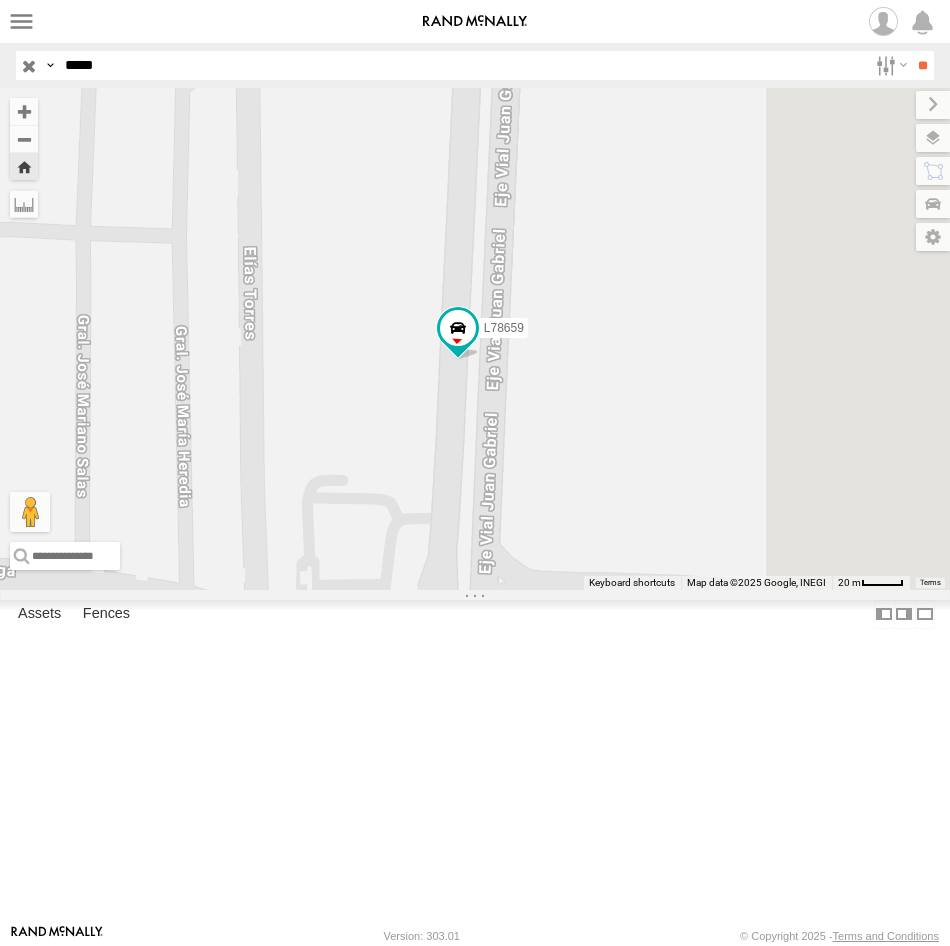 drag, startPoint x: 791, startPoint y: 492, endPoint x: 785, endPoint y: 398, distance: 94.19129 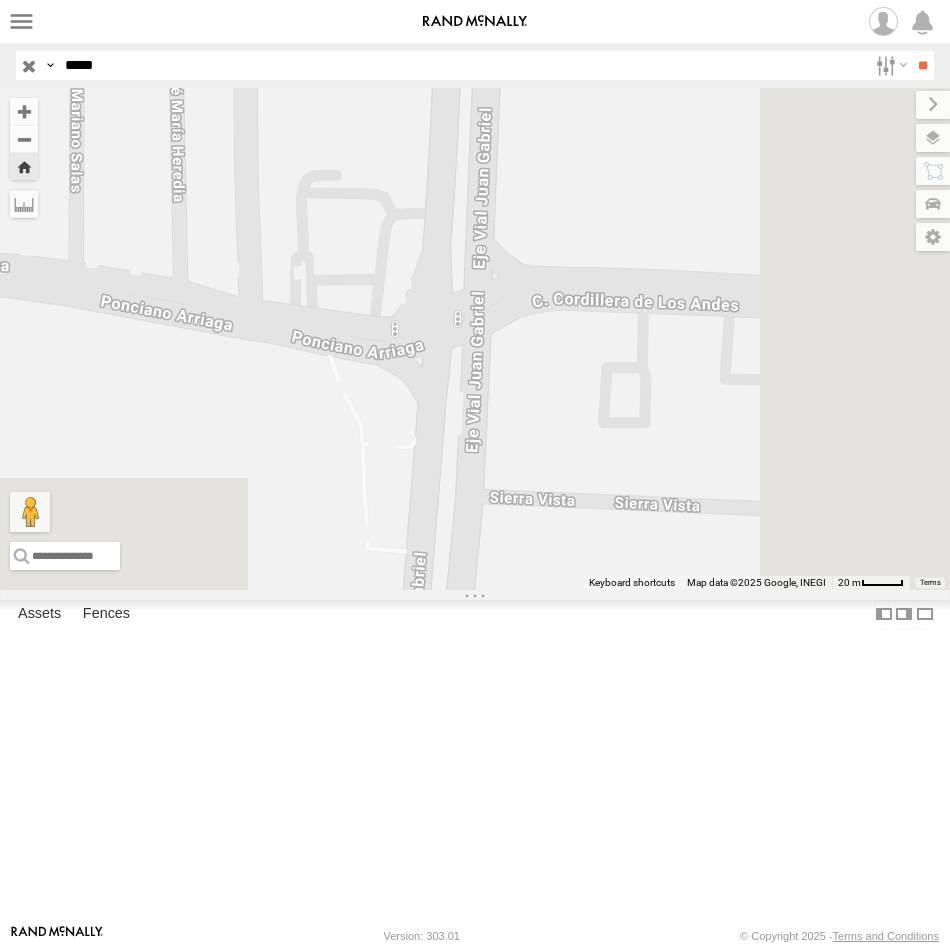 drag, startPoint x: 819, startPoint y: 599, endPoint x: 811, endPoint y: 297, distance: 302.10593 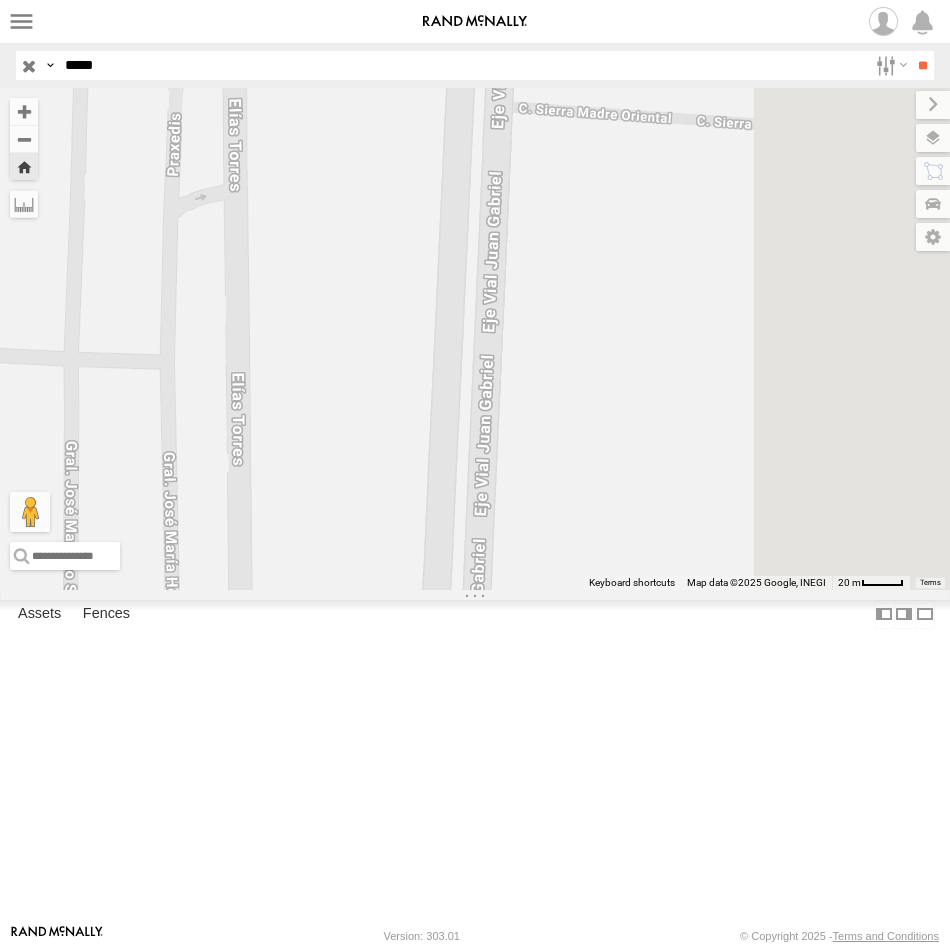 drag, startPoint x: 799, startPoint y: 305, endPoint x: 799, endPoint y: 769, distance: 464 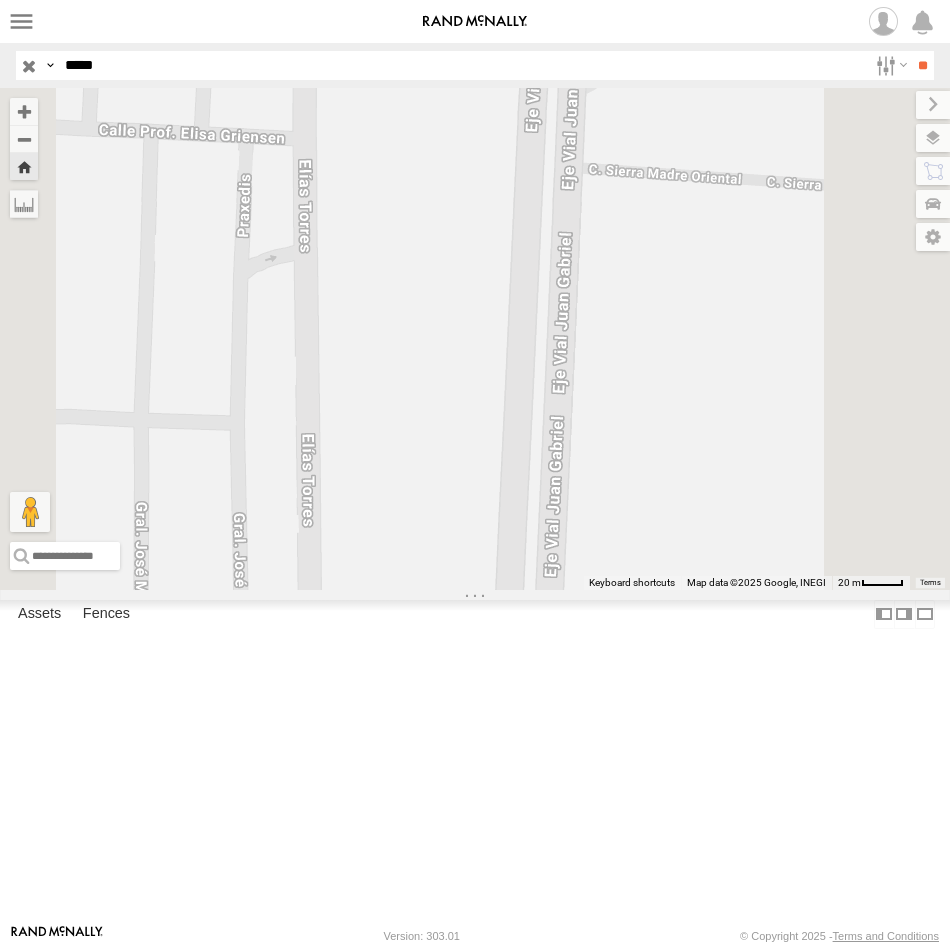 drag, startPoint x: 774, startPoint y: 367, endPoint x: 822, endPoint y: 285, distance: 95.015785 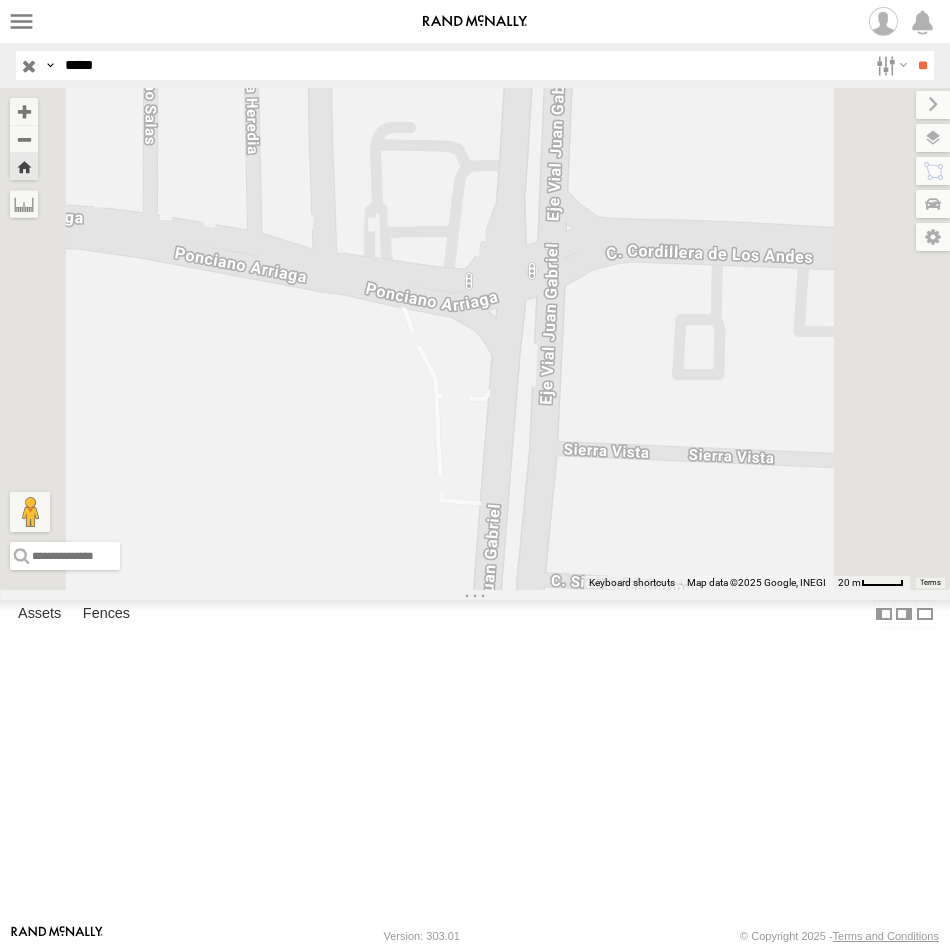drag, startPoint x: 795, startPoint y: 645, endPoint x: 811, endPoint y: 301, distance: 344.3719 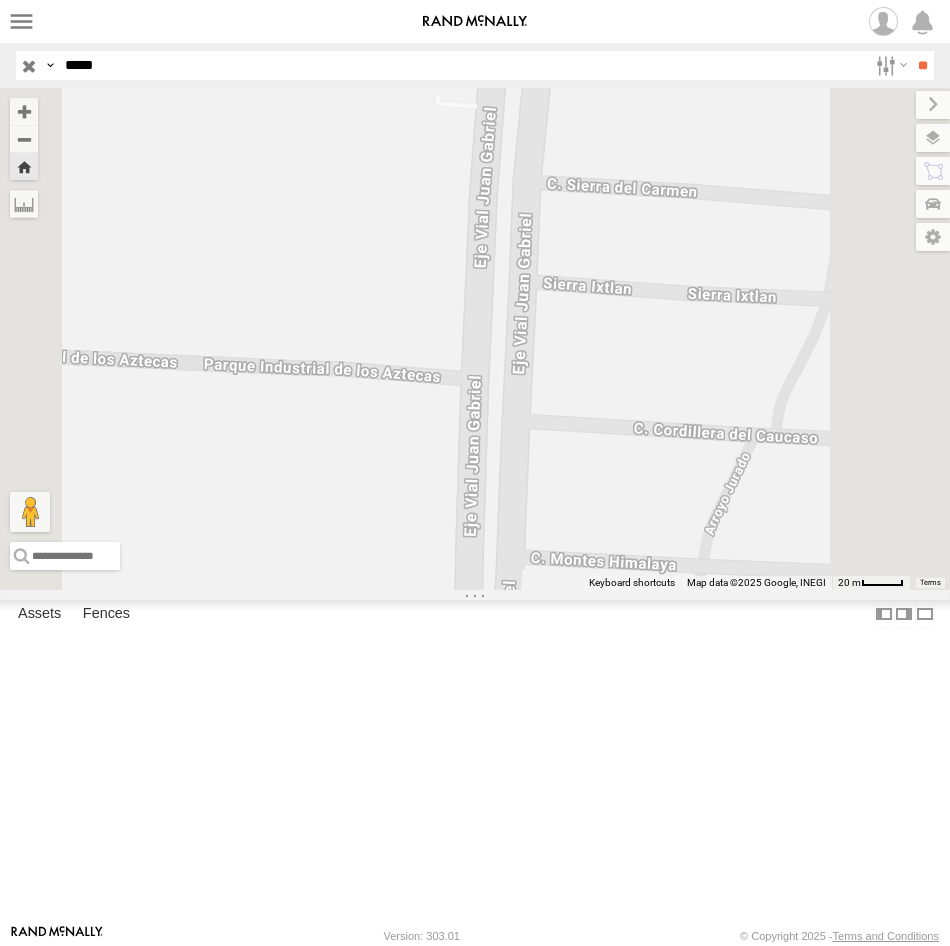 drag, startPoint x: 768, startPoint y: 642, endPoint x: 768, endPoint y: 287, distance: 355 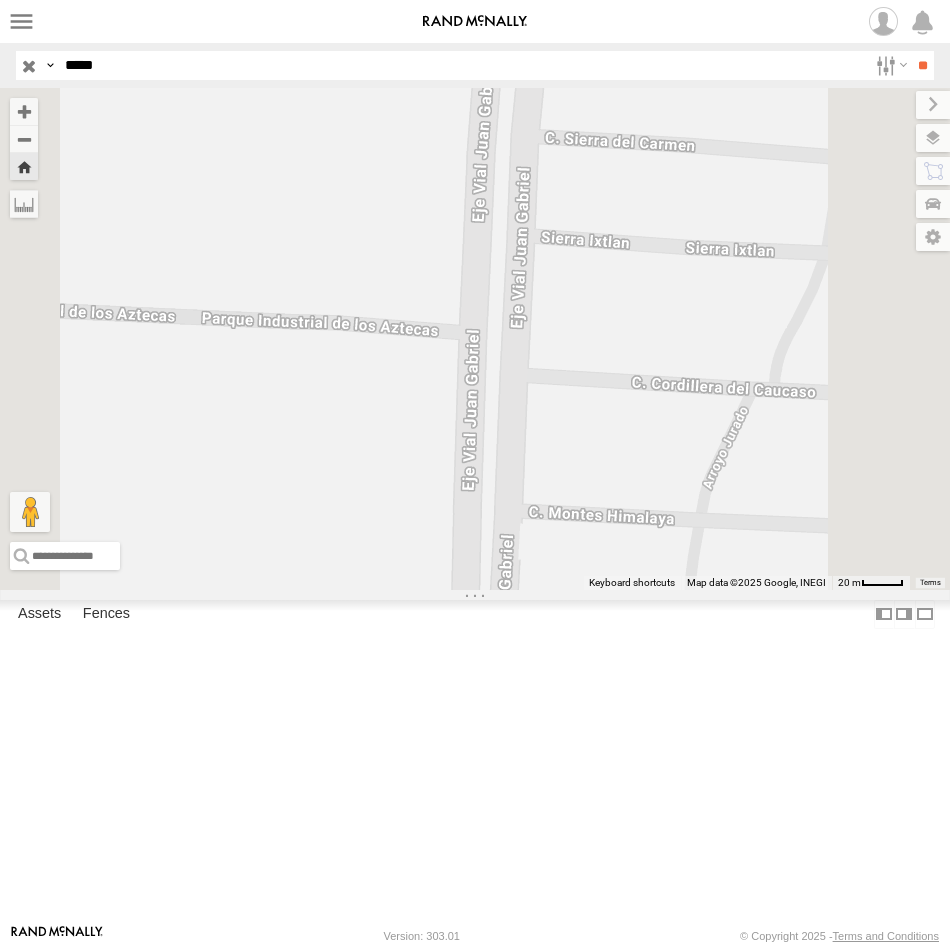 click on "L78659" at bounding box center (475, 339) 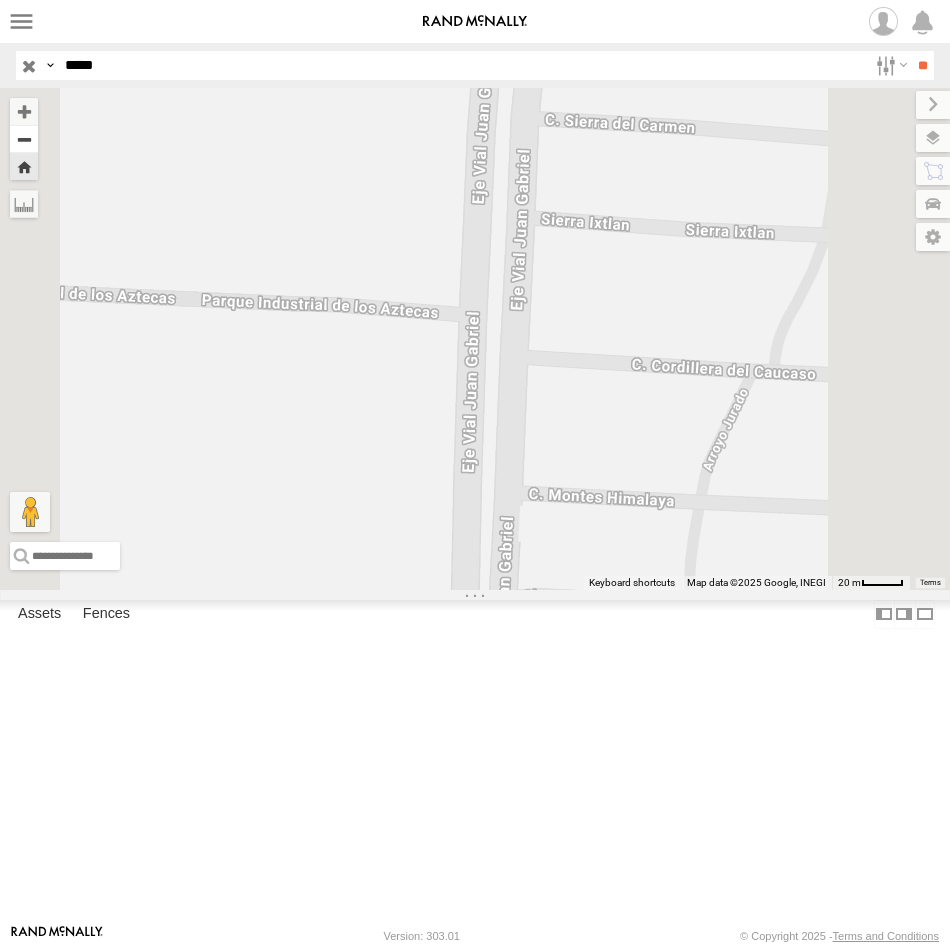 click at bounding box center [24, 139] 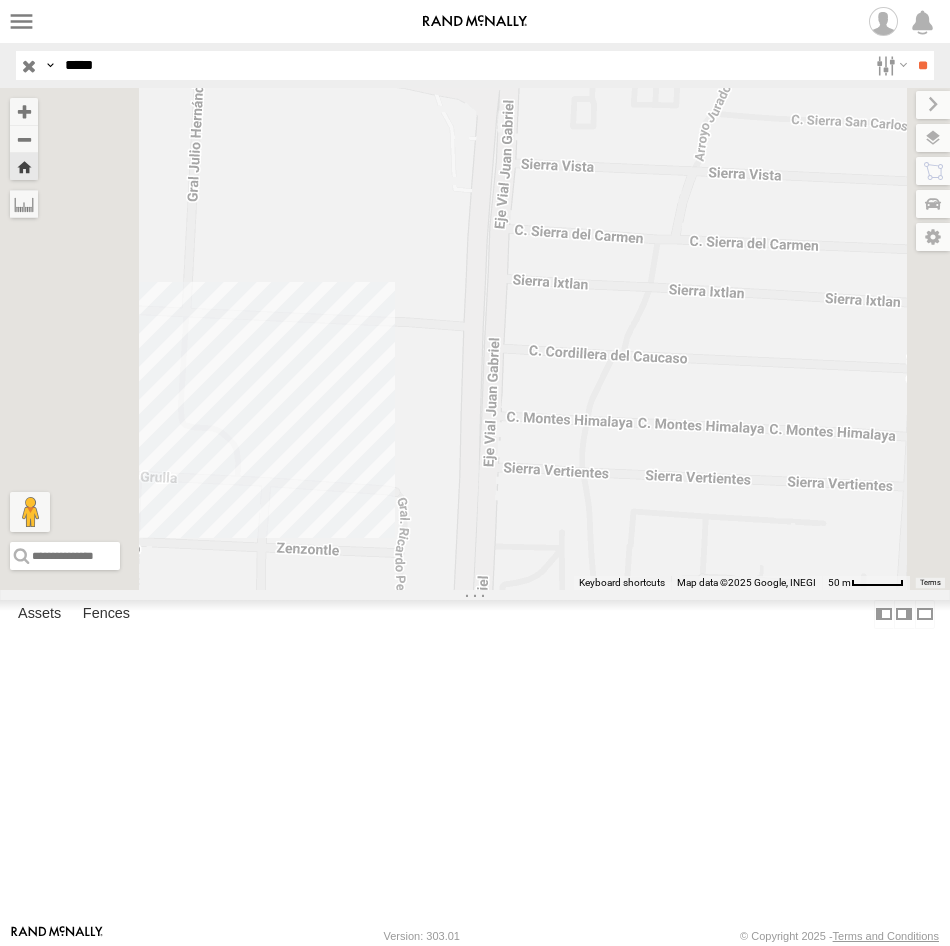 click on "L78659" at bounding box center [0, 0] 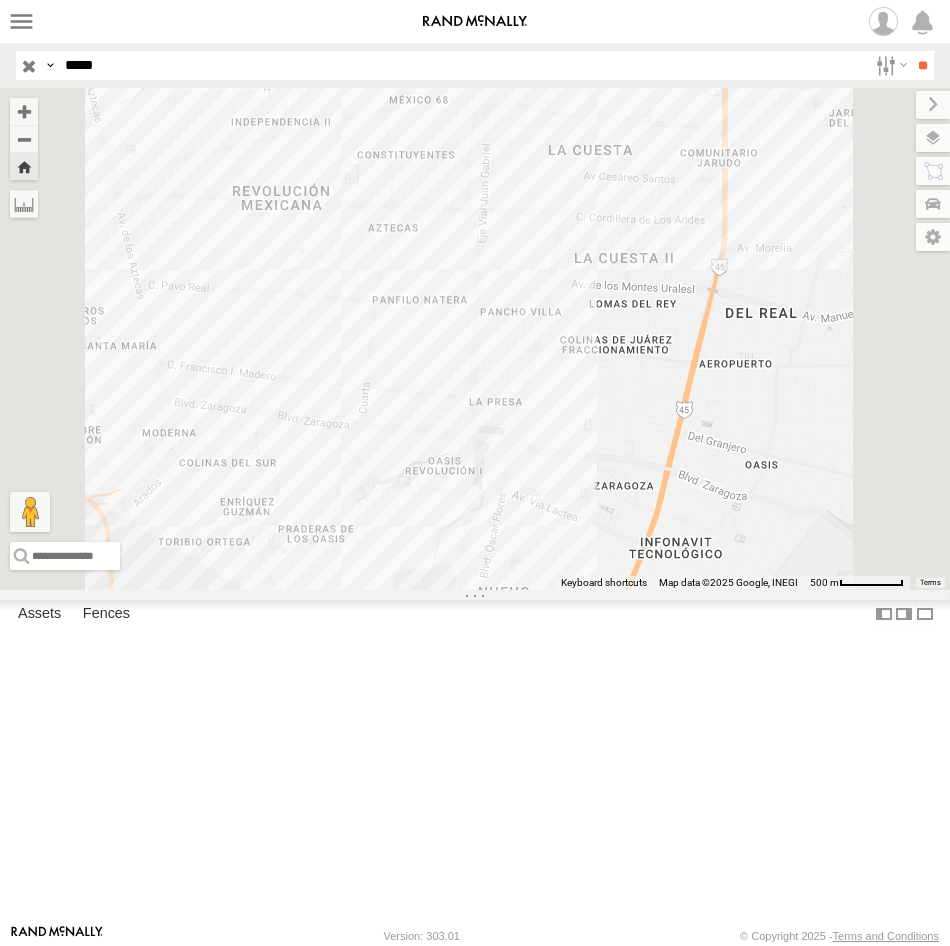 click on "*****" at bounding box center [462, 65] 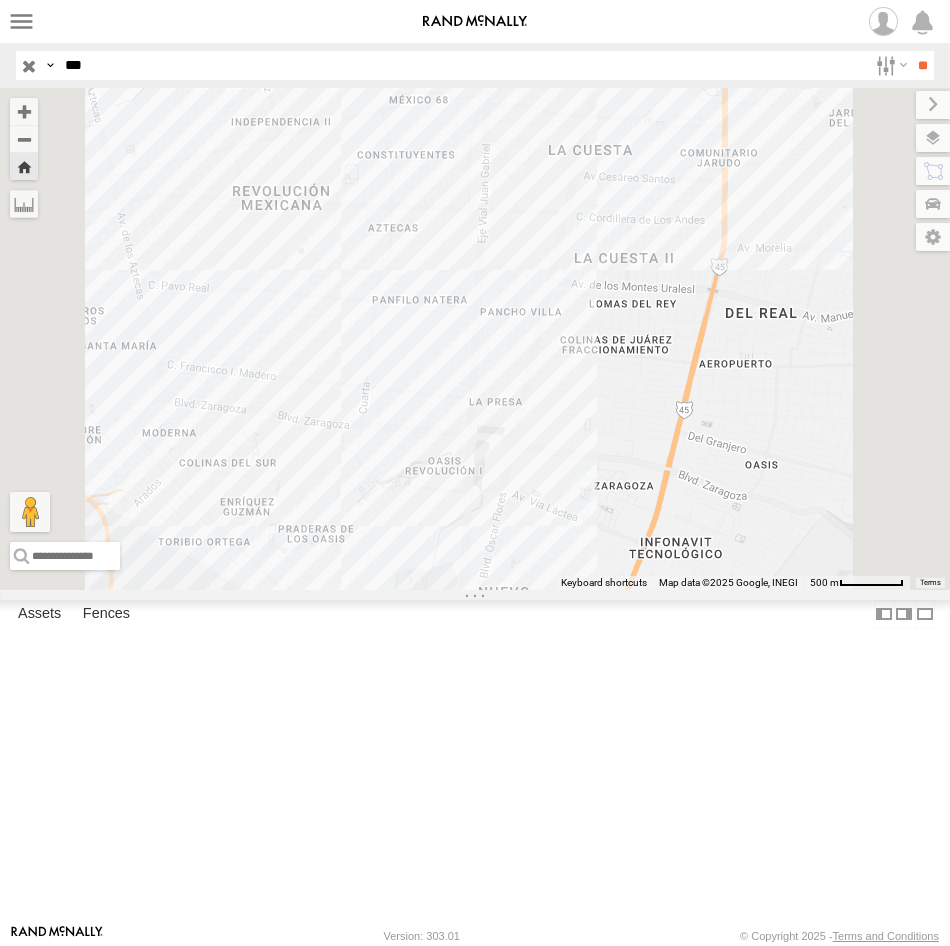 type on "***" 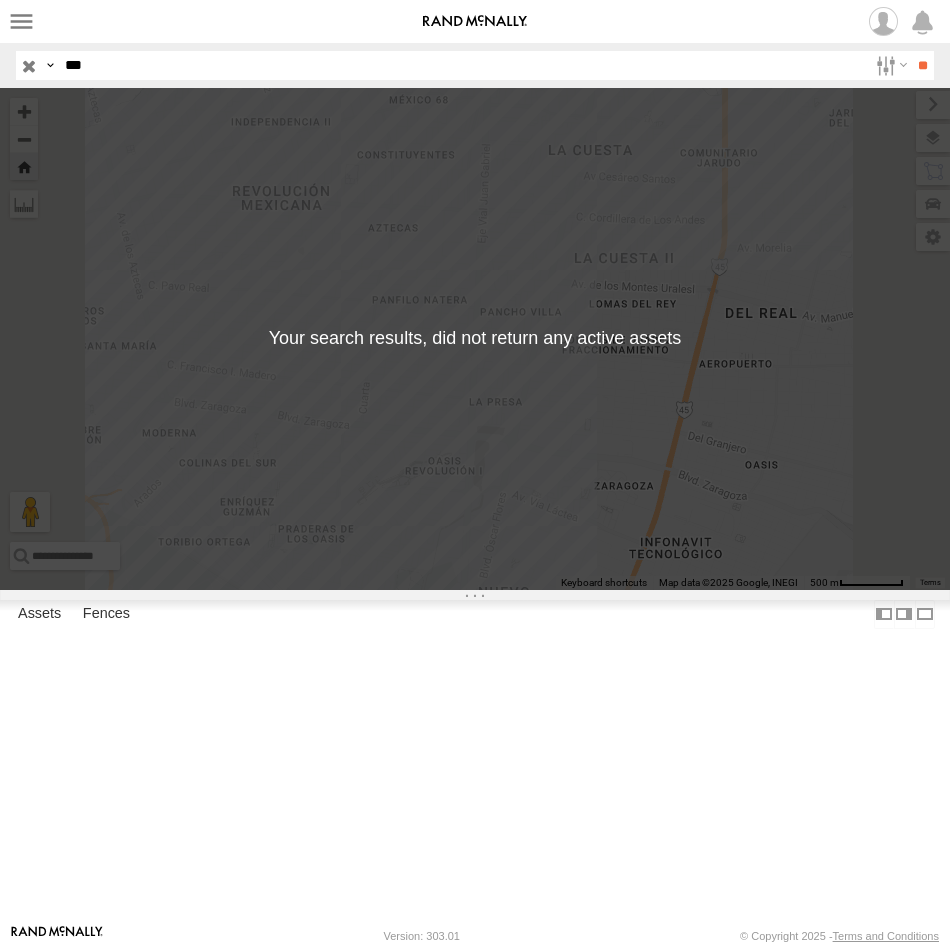 click on "***" at bounding box center (462, 65) 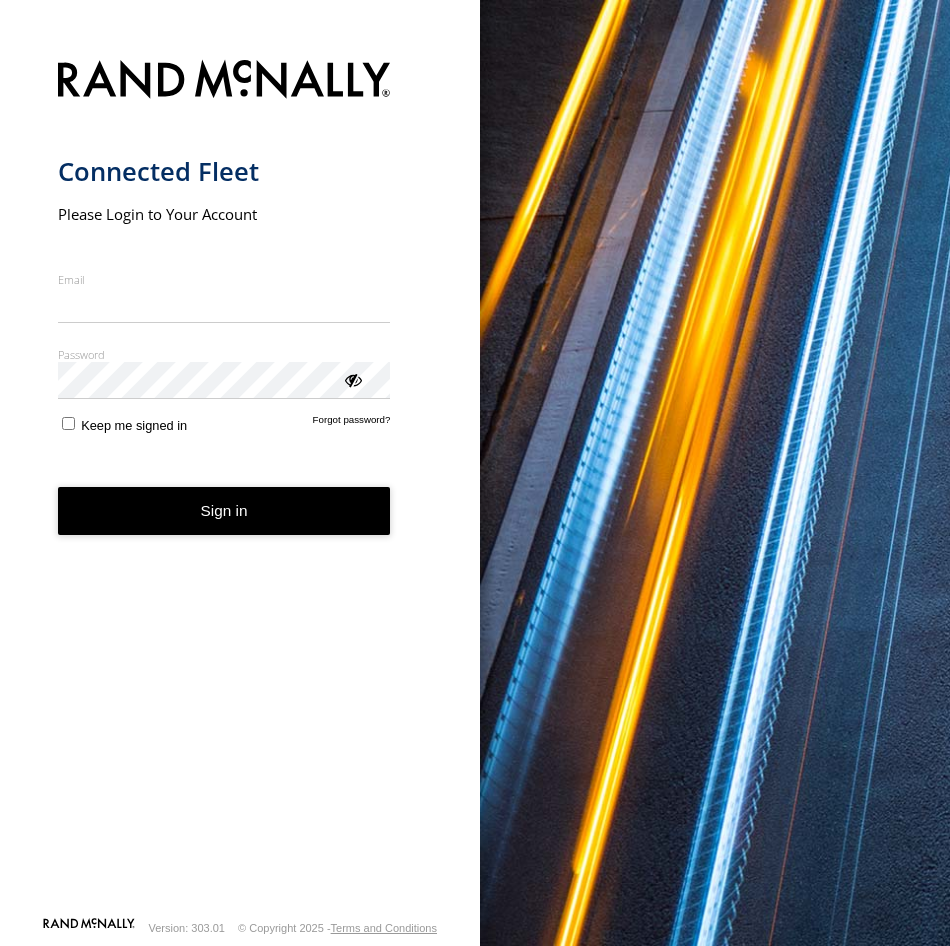 scroll, scrollTop: 0, scrollLeft: 0, axis: both 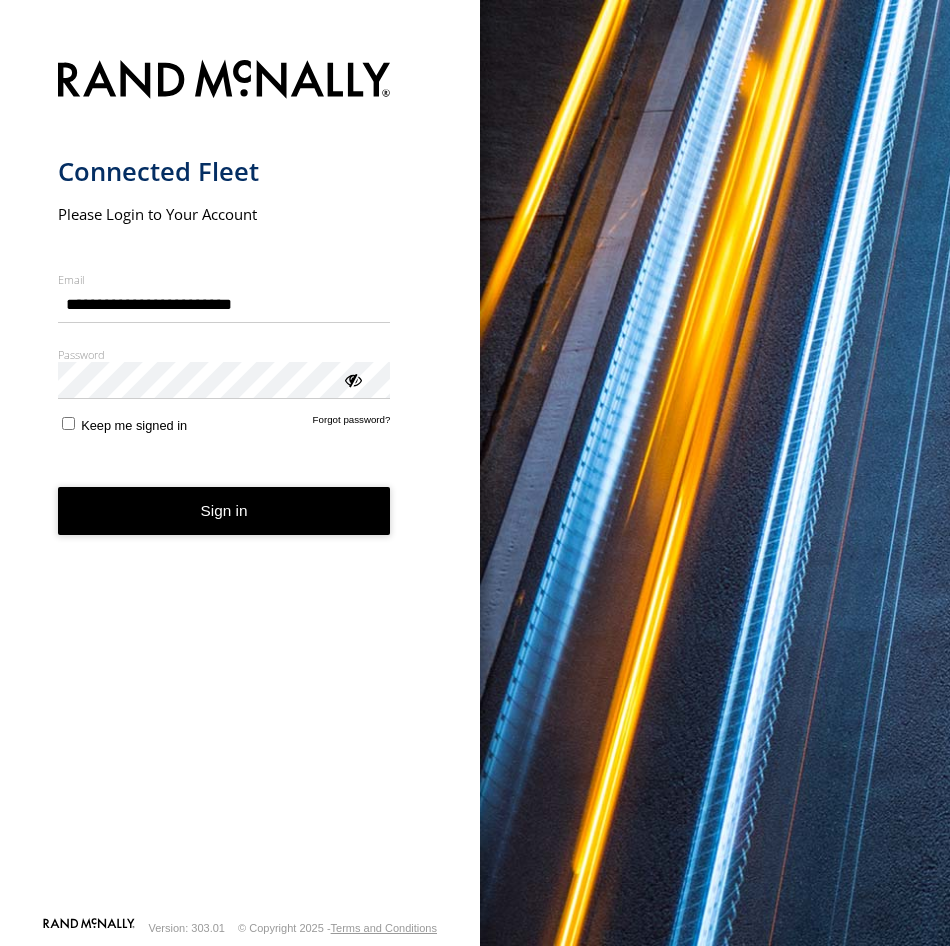 click on "Sign in" at bounding box center (224, 511) 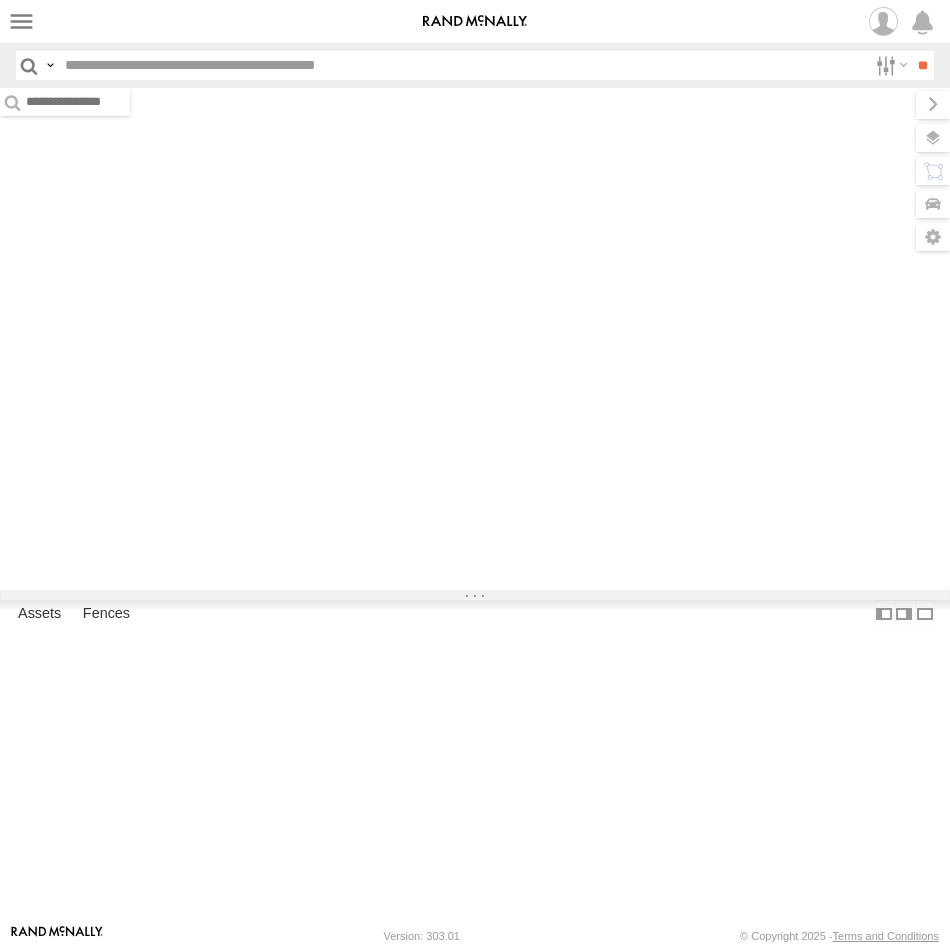 scroll, scrollTop: 0, scrollLeft: 0, axis: both 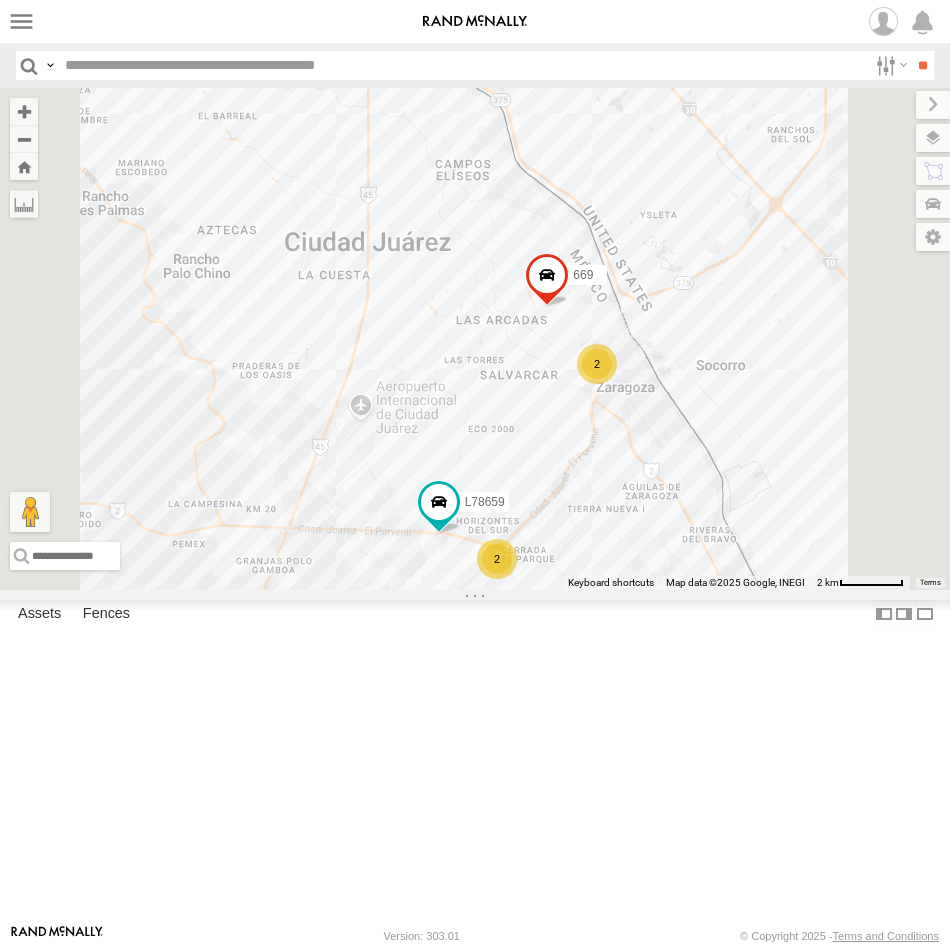 click at bounding box center [462, 65] 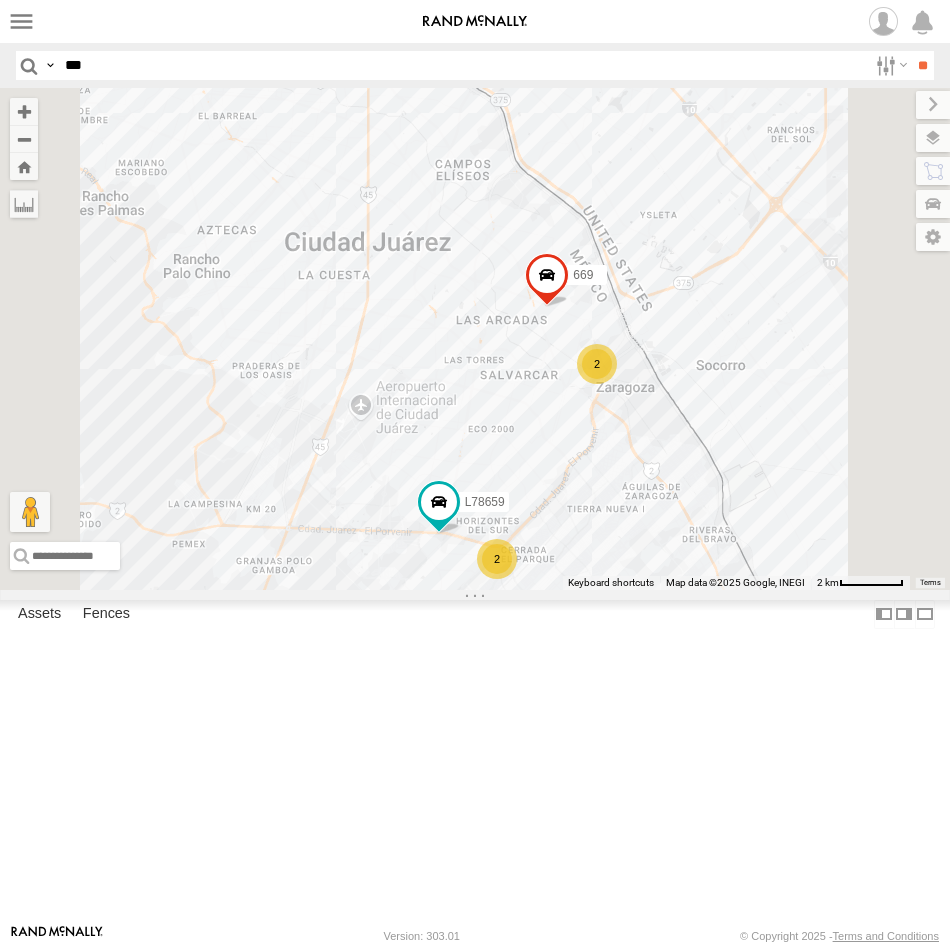 type on "***" 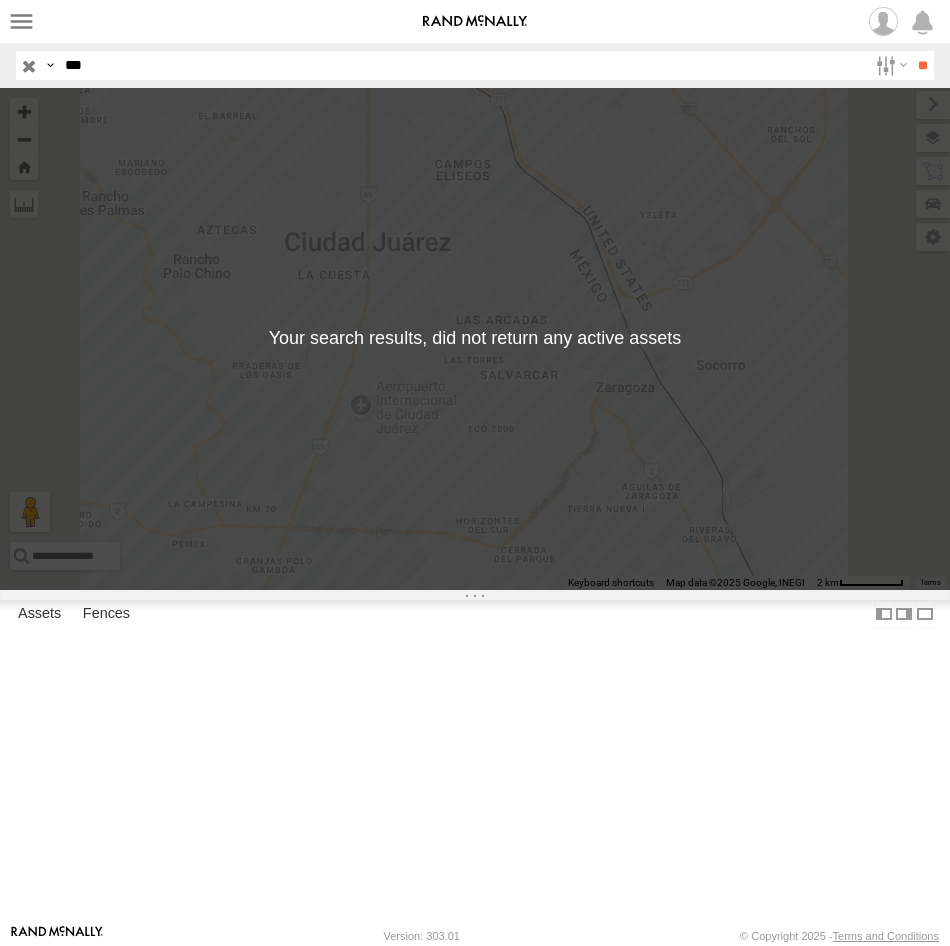 click on "***" at bounding box center (462, 65) 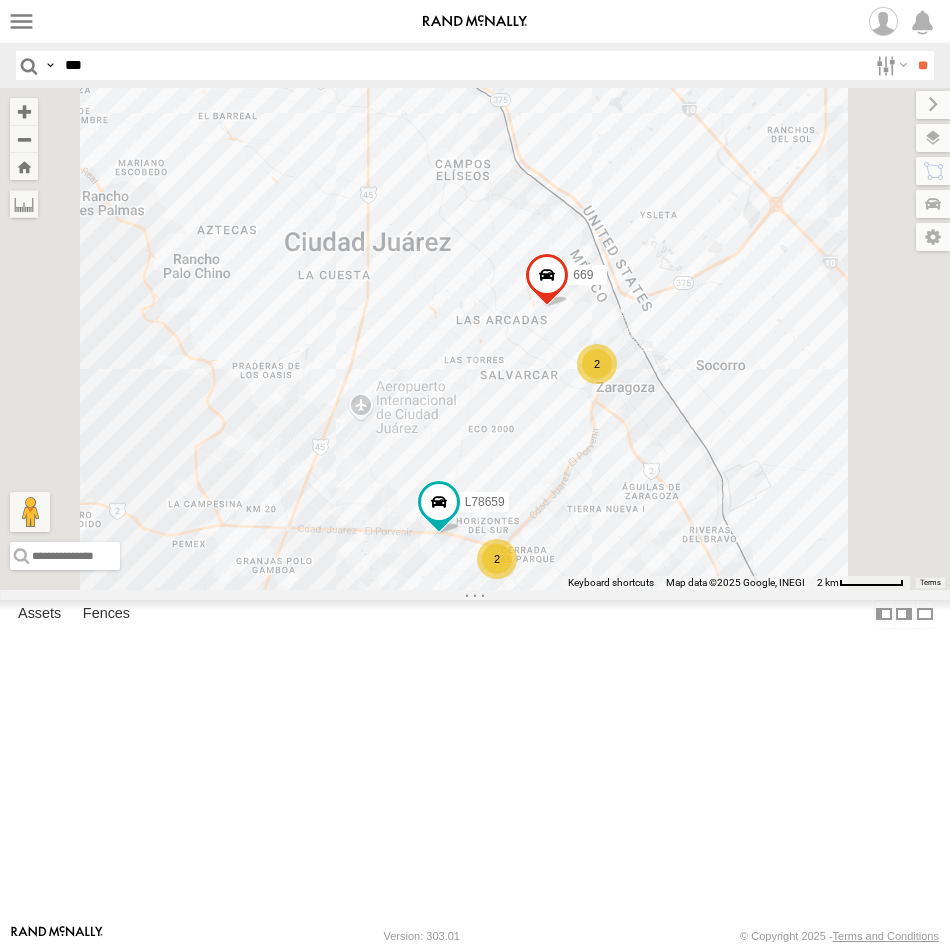 scroll, scrollTop: 0, scrollLeft: 0, axis: both 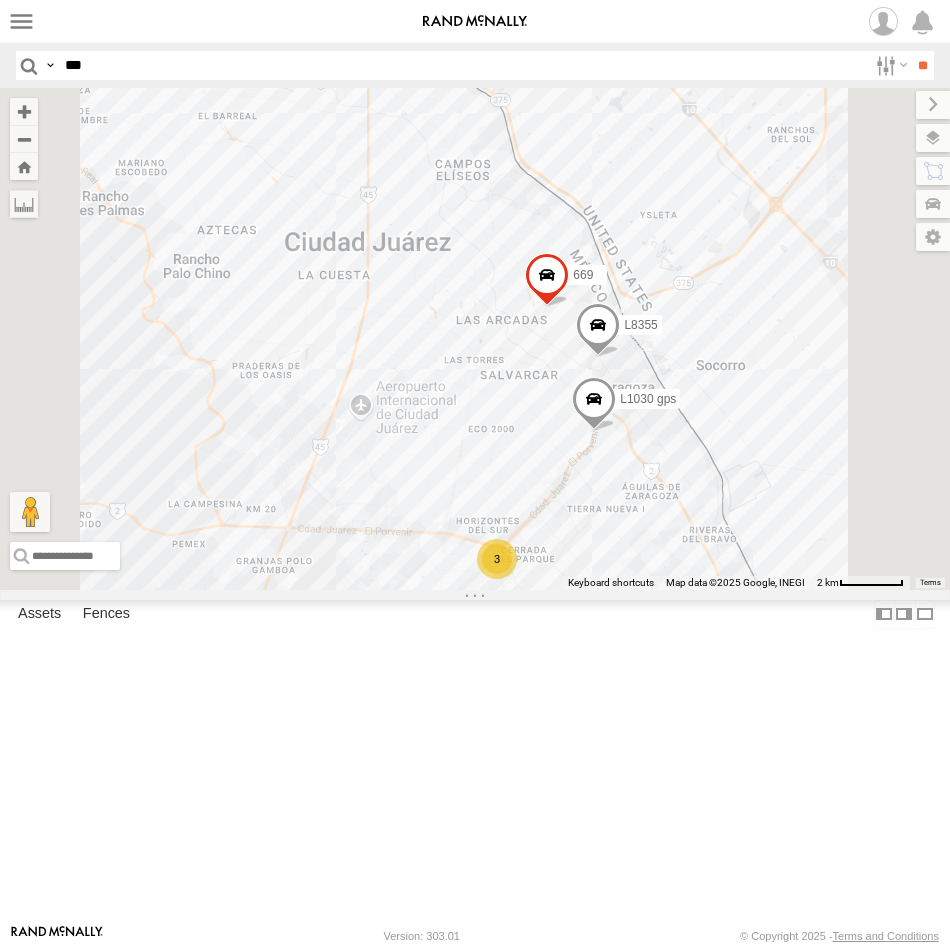 click on "***" at bounding box center [462, 65] 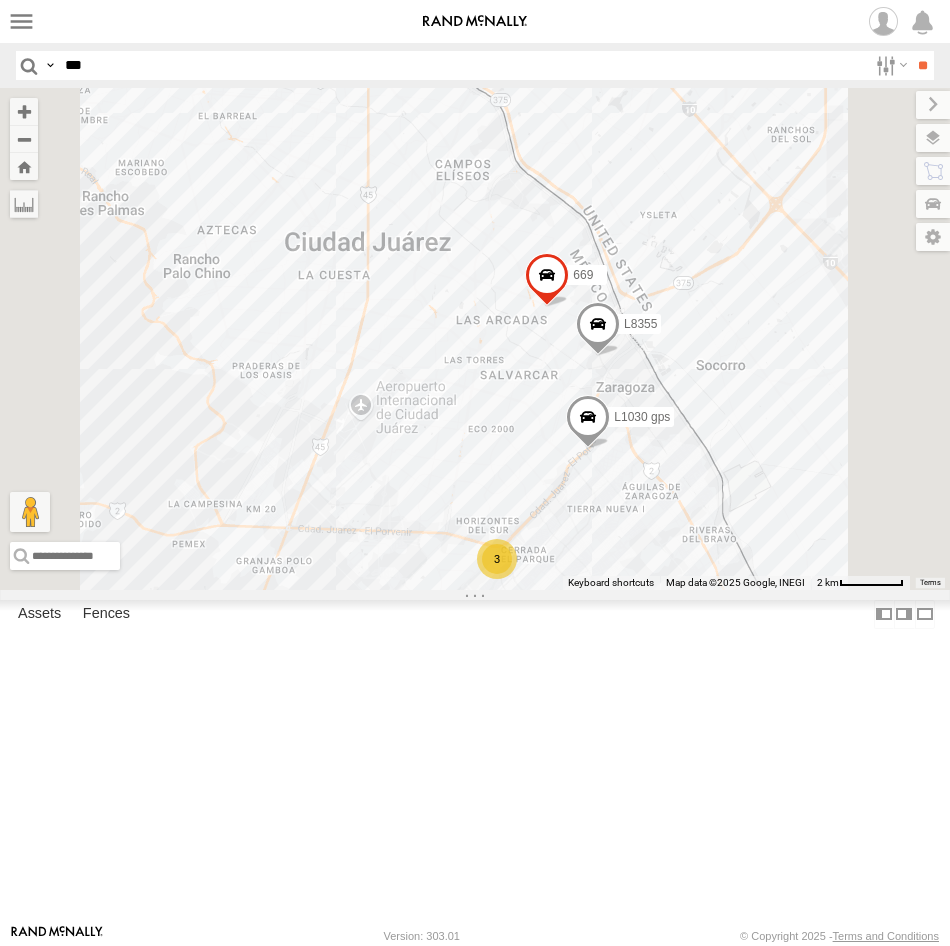 click on "***" at bounding box center (462, 65) 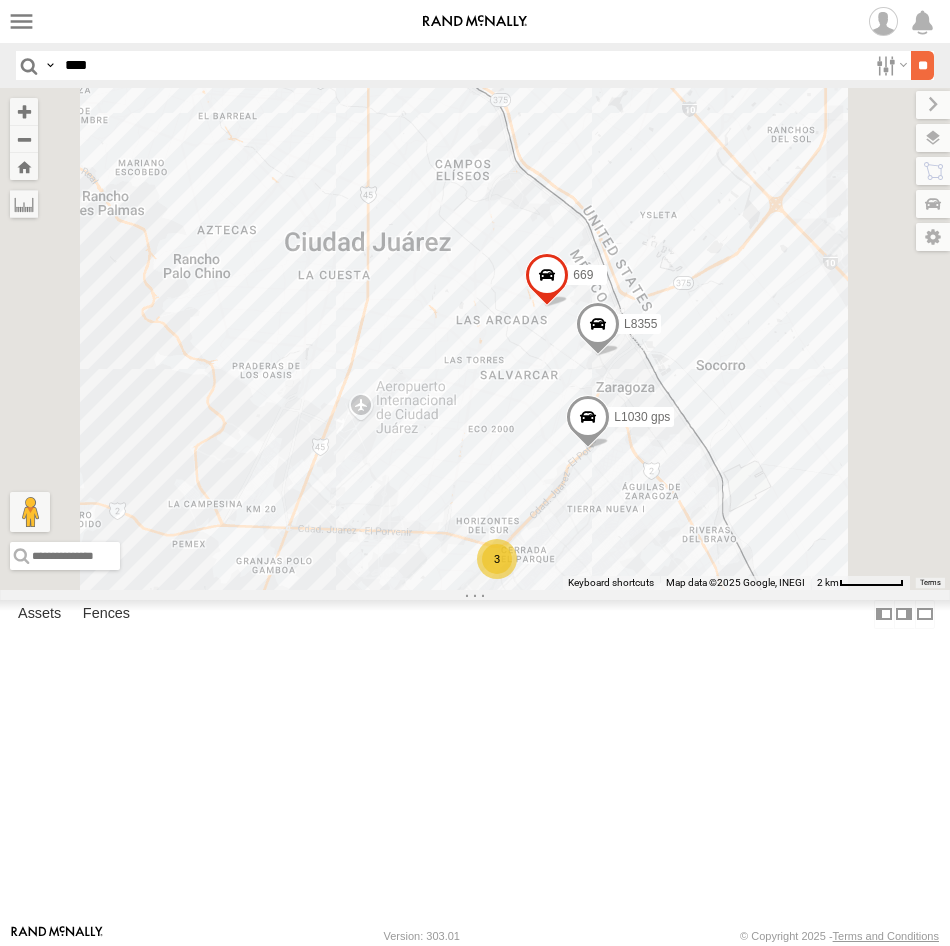 click on "**" at bounding box center [922, 65] 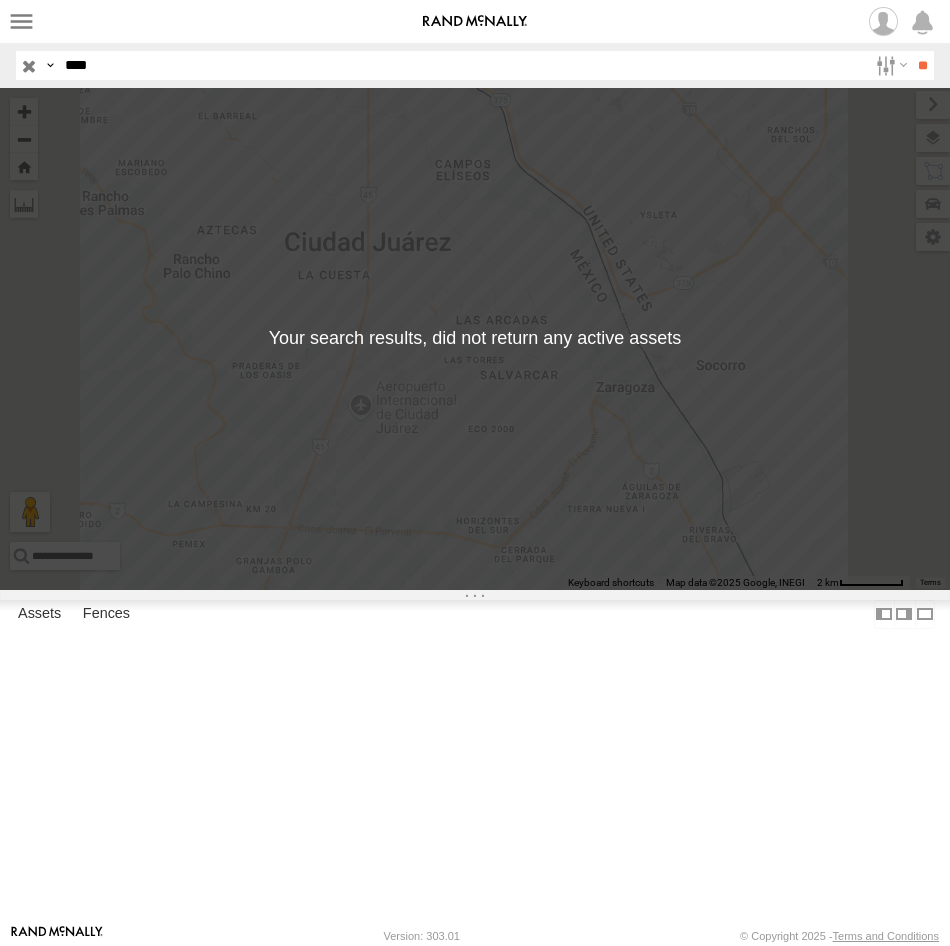 click on "****" at bounding box center (462, 65) 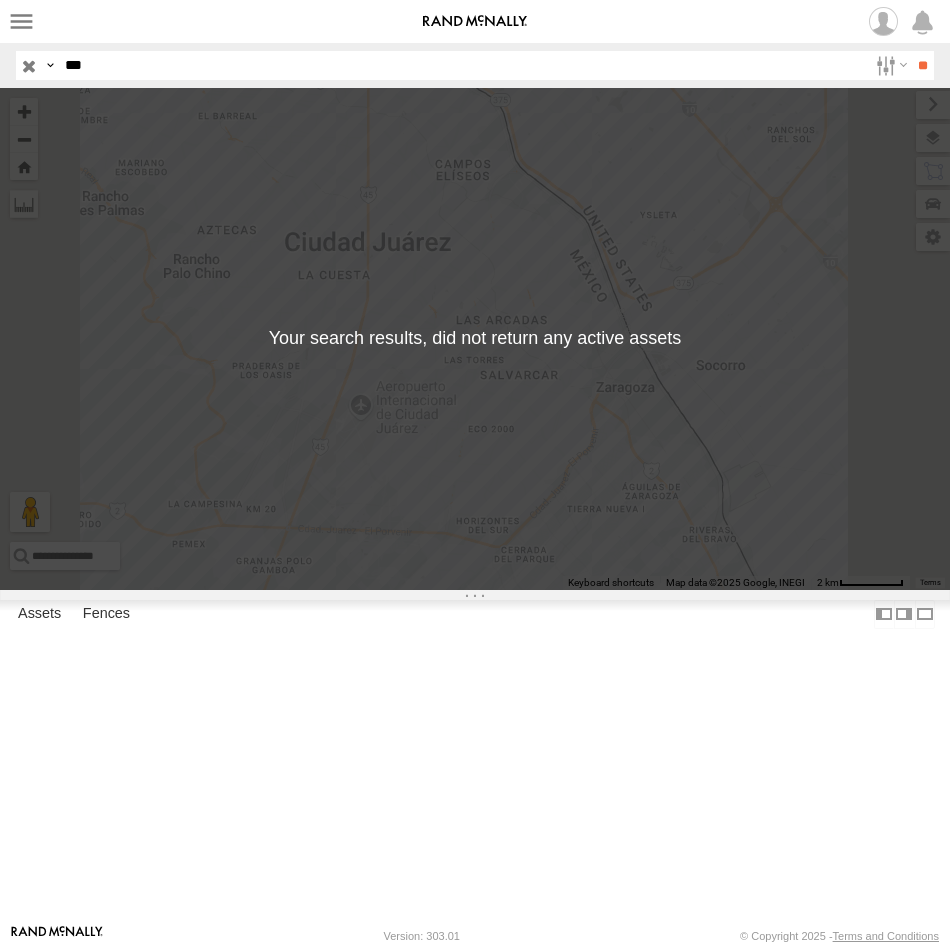 type on "****" 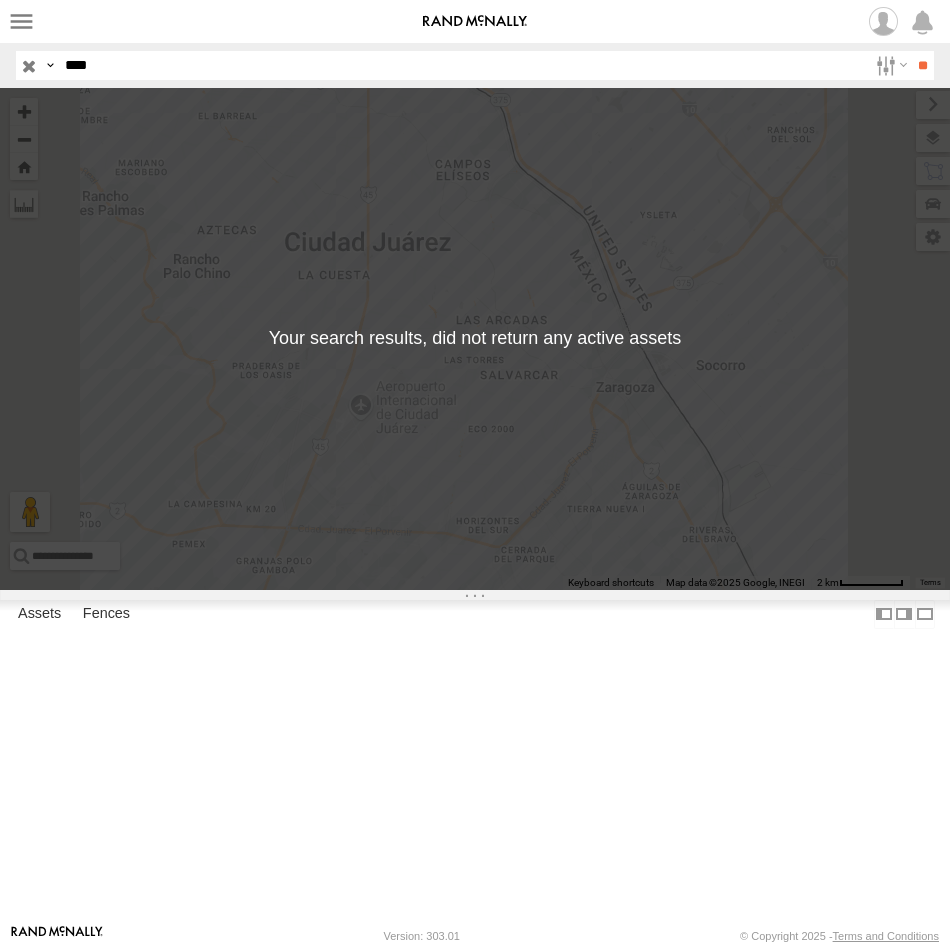 click on "**" at bounding box center [922, 65] 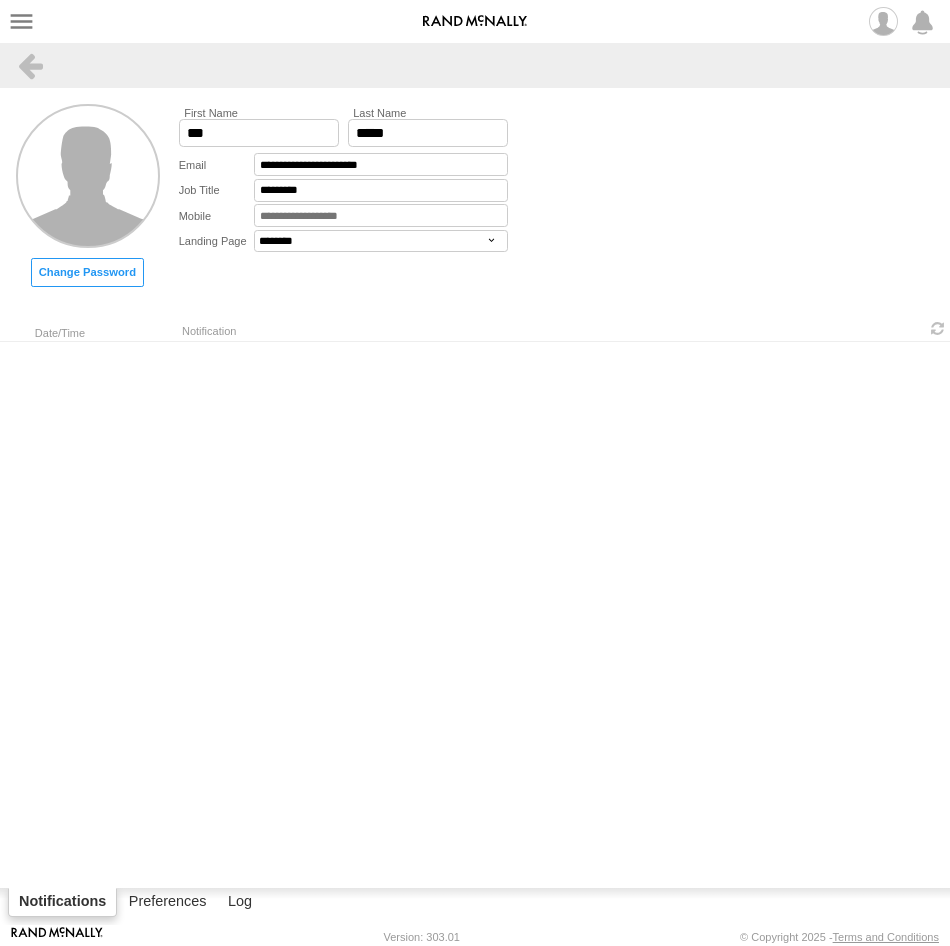 scroll, scrollTop: 0, scrollLeft: 0, axis: both 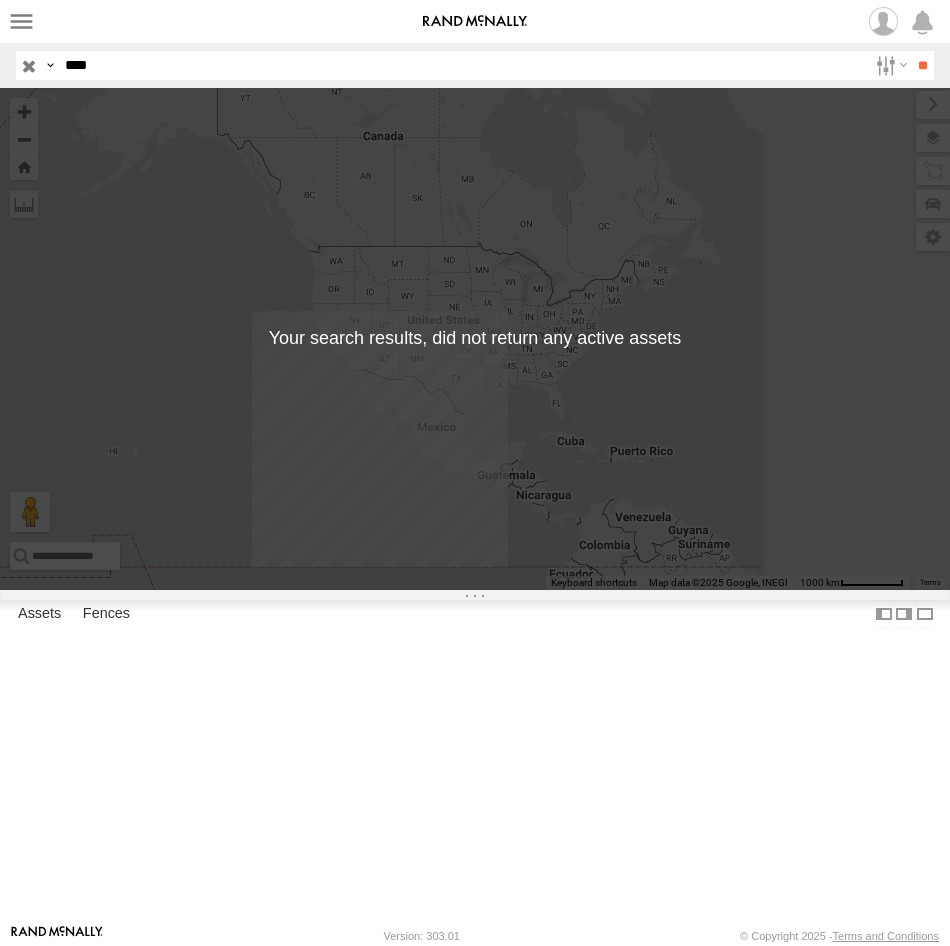 click on "****" at bounding box center [462, 65] 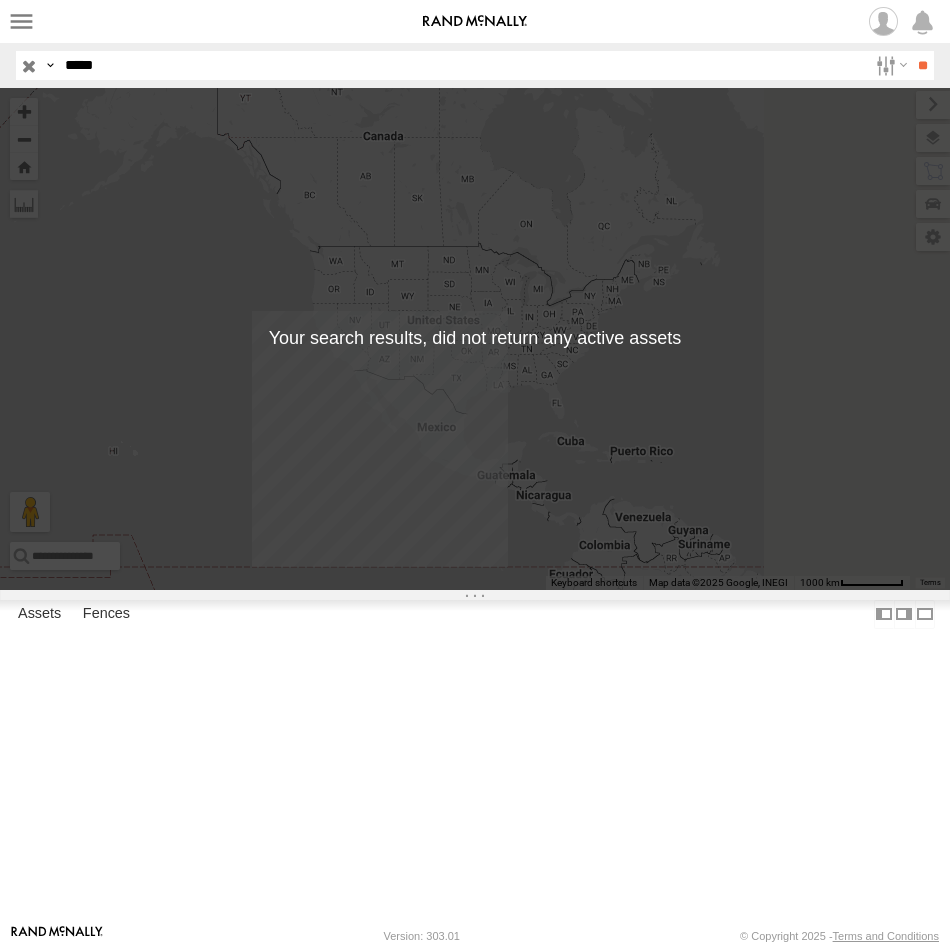 type on "*****" 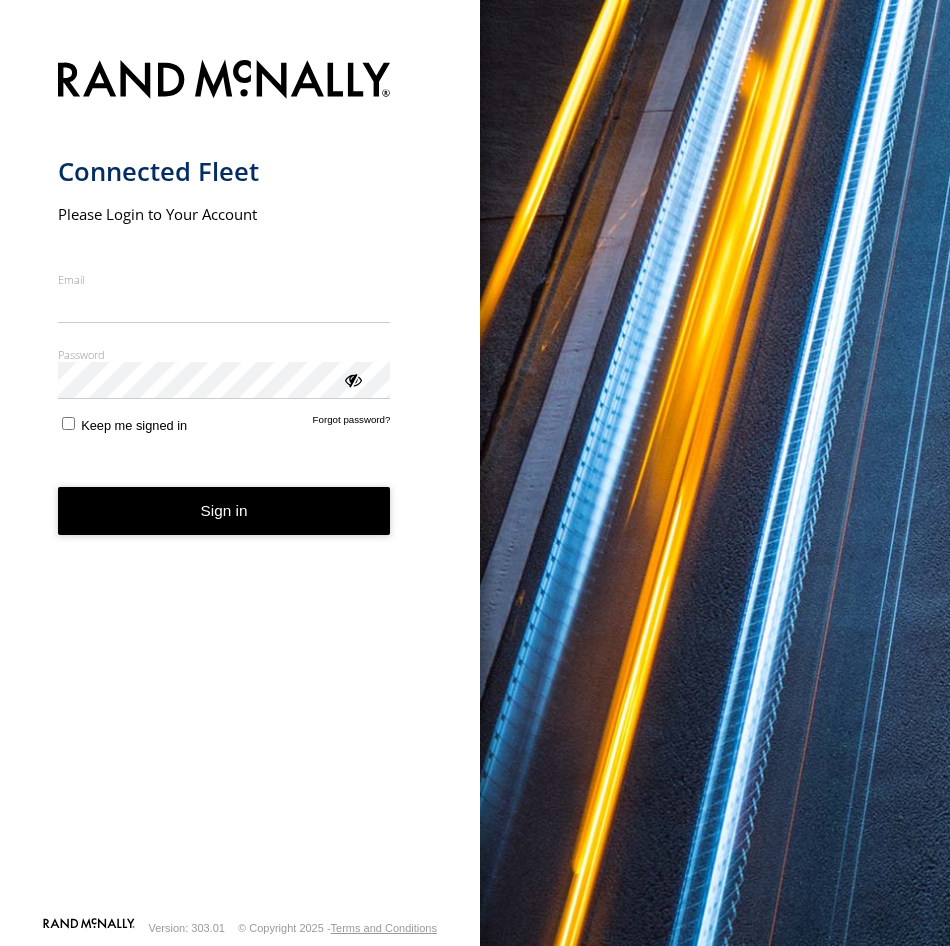 scroll, scrollTop: 0, scrollLeft: 0, axis: both 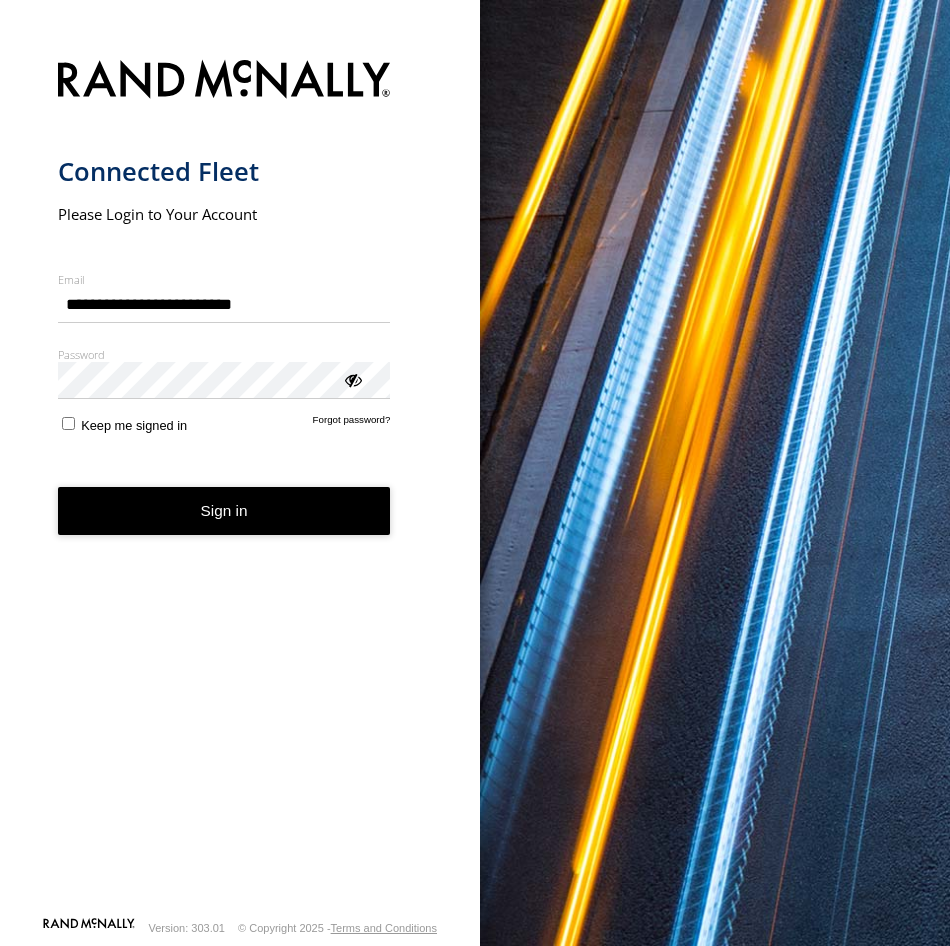 click on "Sign in" at bounding box center [224, 511] 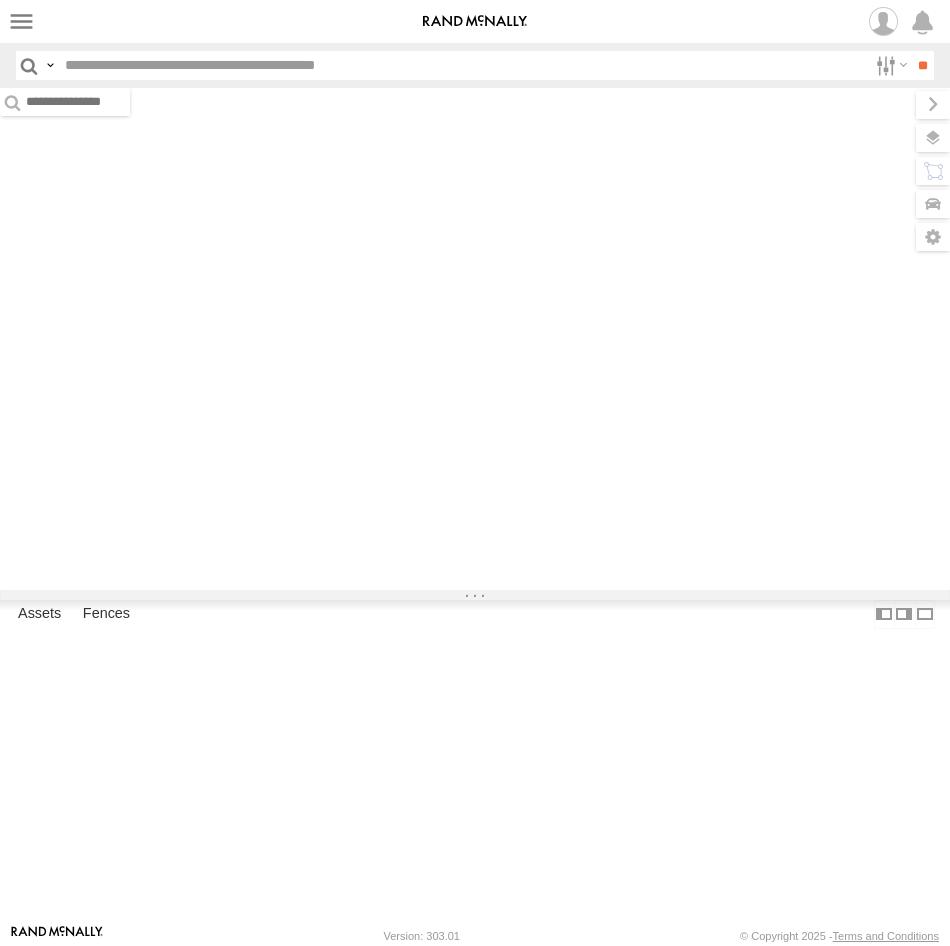 scroll, scrollTop: 0, scrollLeft: 0, axis: both 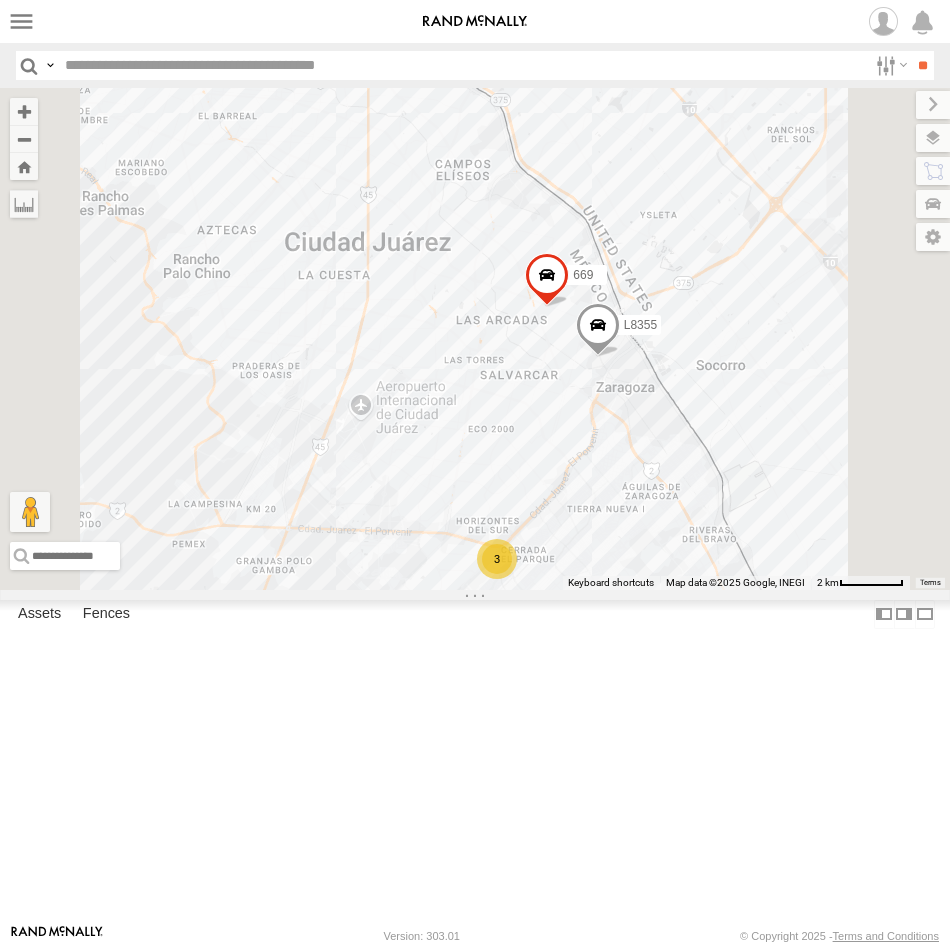 click at bounding box center [462, 65] 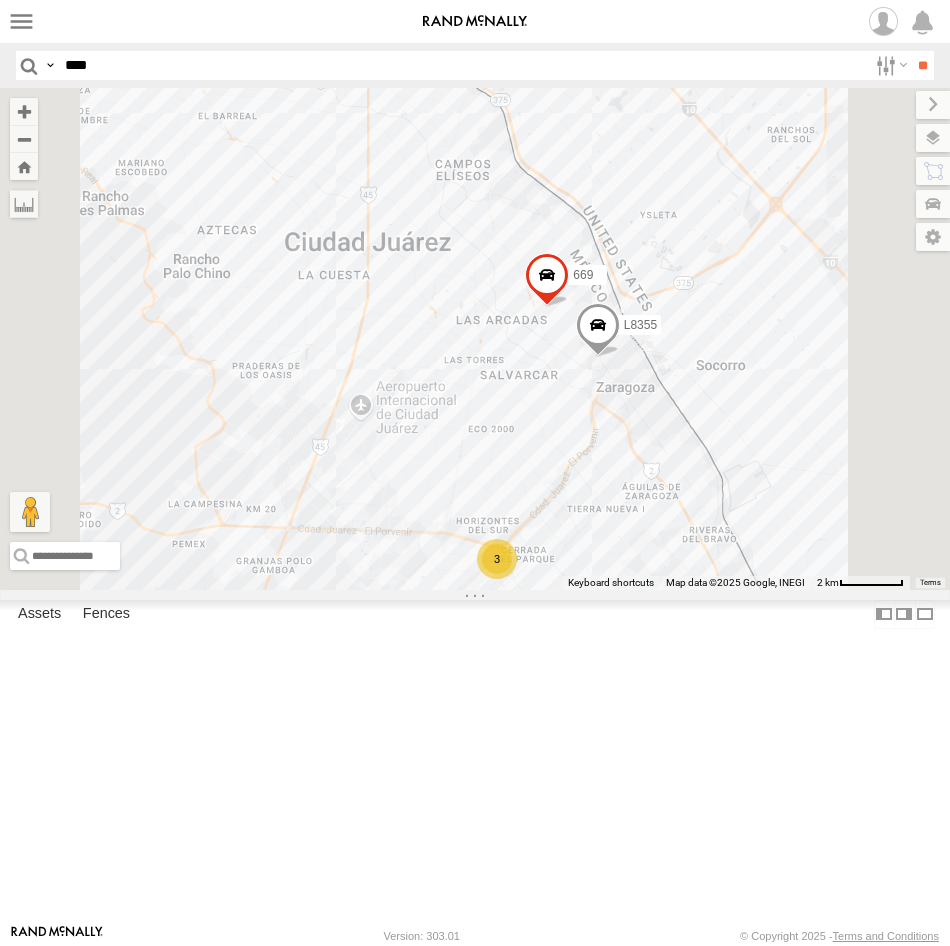 type on "****" 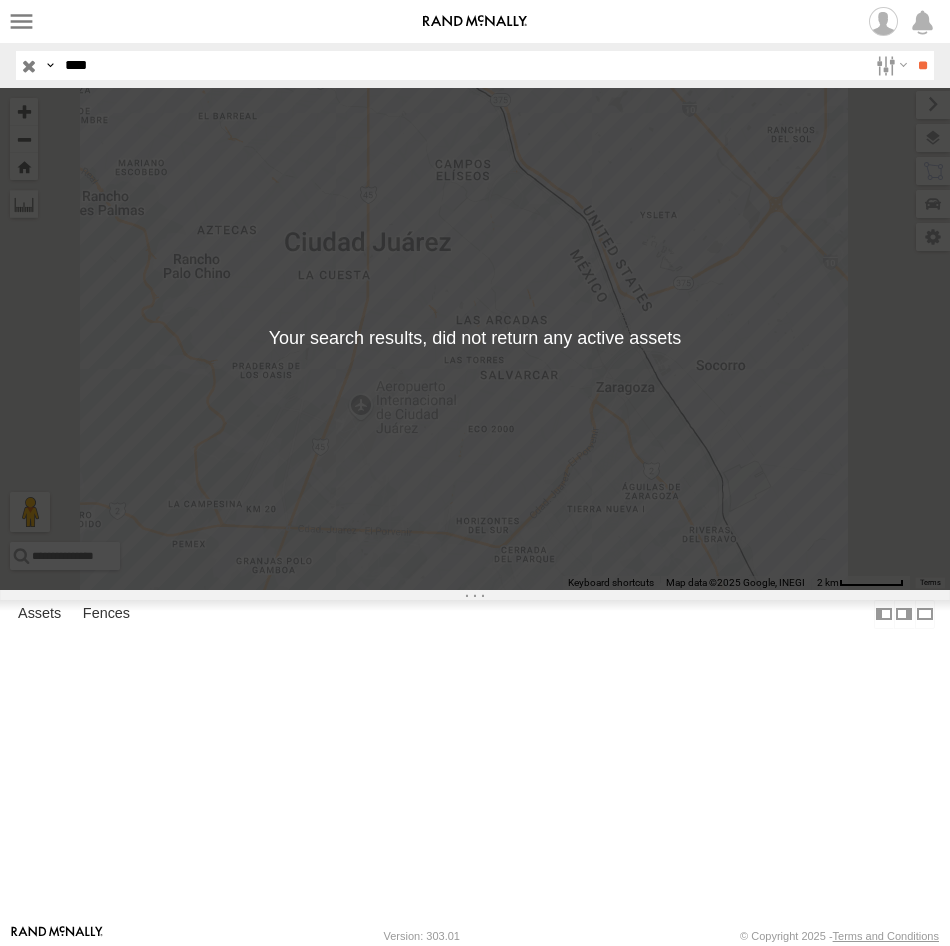 click at bounding box center [0, 0] 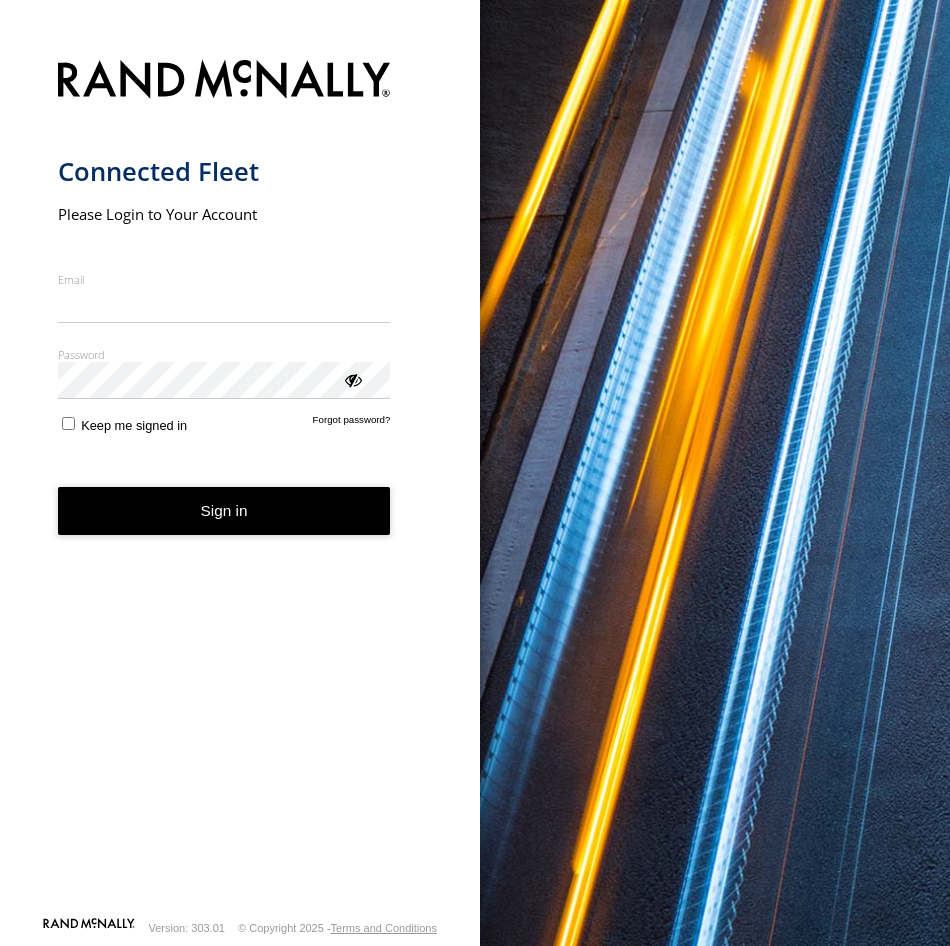 scroll, scrollTop: 0, scrollLeft: 0, axis: both 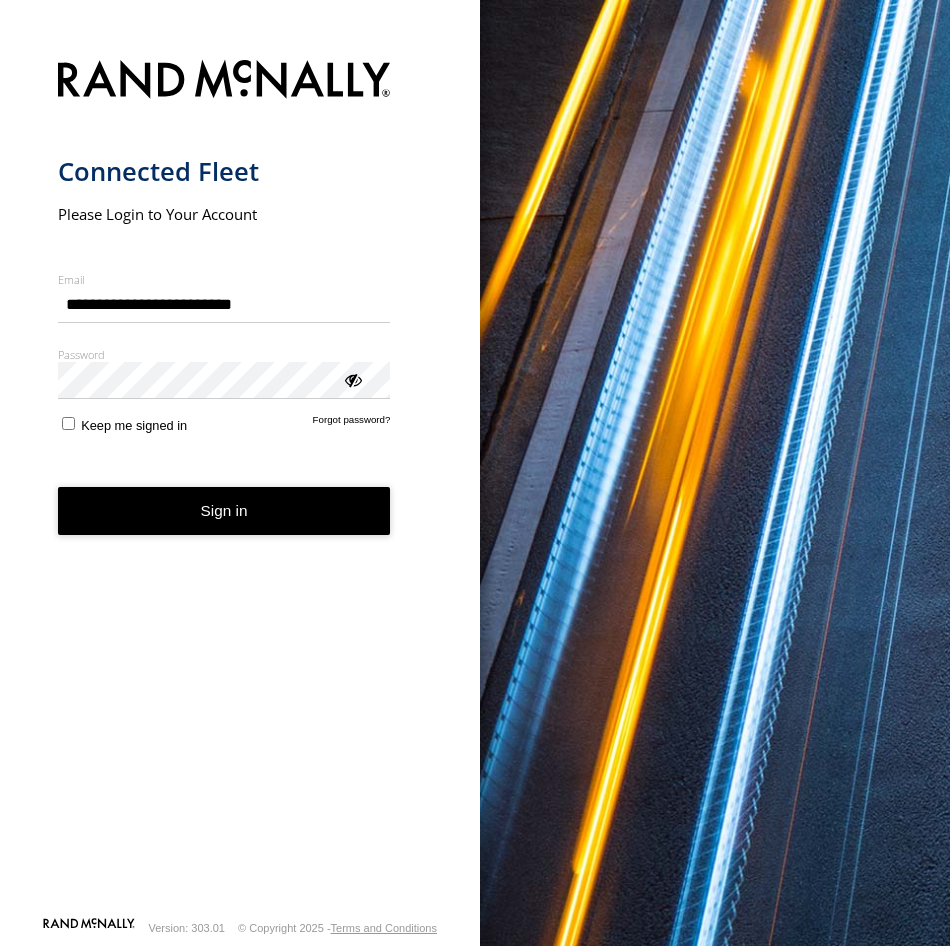 click on "Sign in" at bounding box center [224, 511] 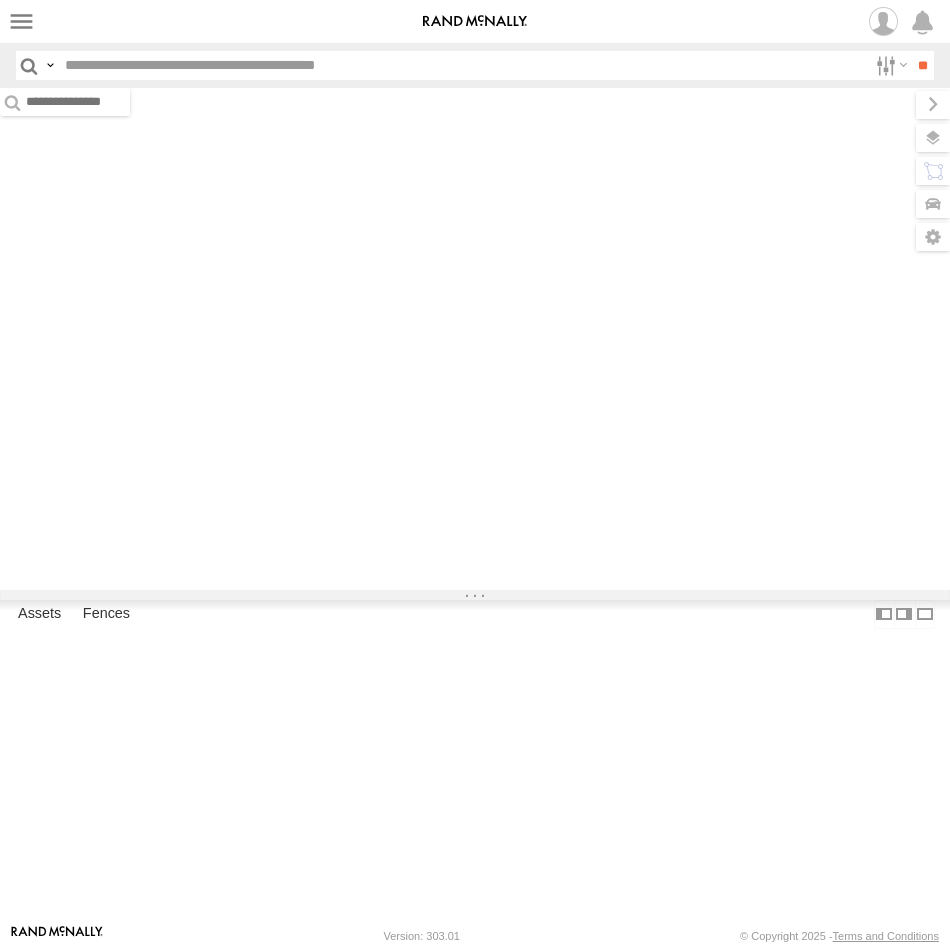 scroll, scrollTop: 0, scrollLeft: 0, axis: both 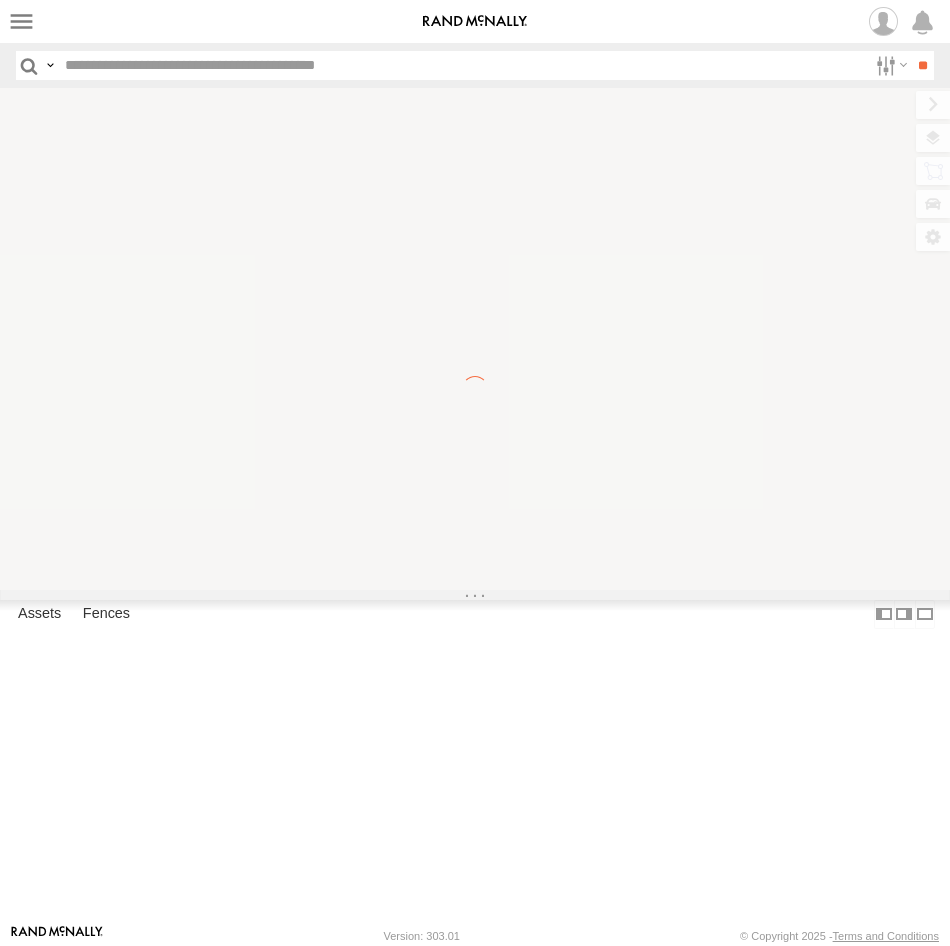 click at bounding box center (462, 65) 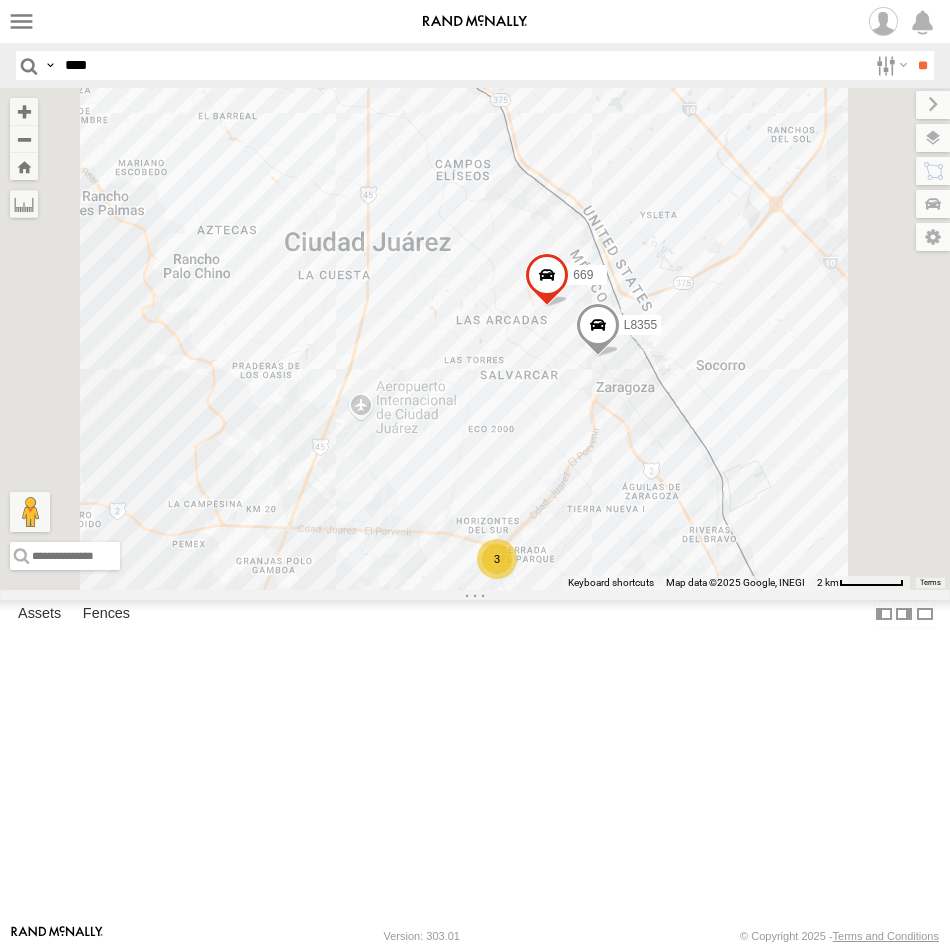 type on "****" 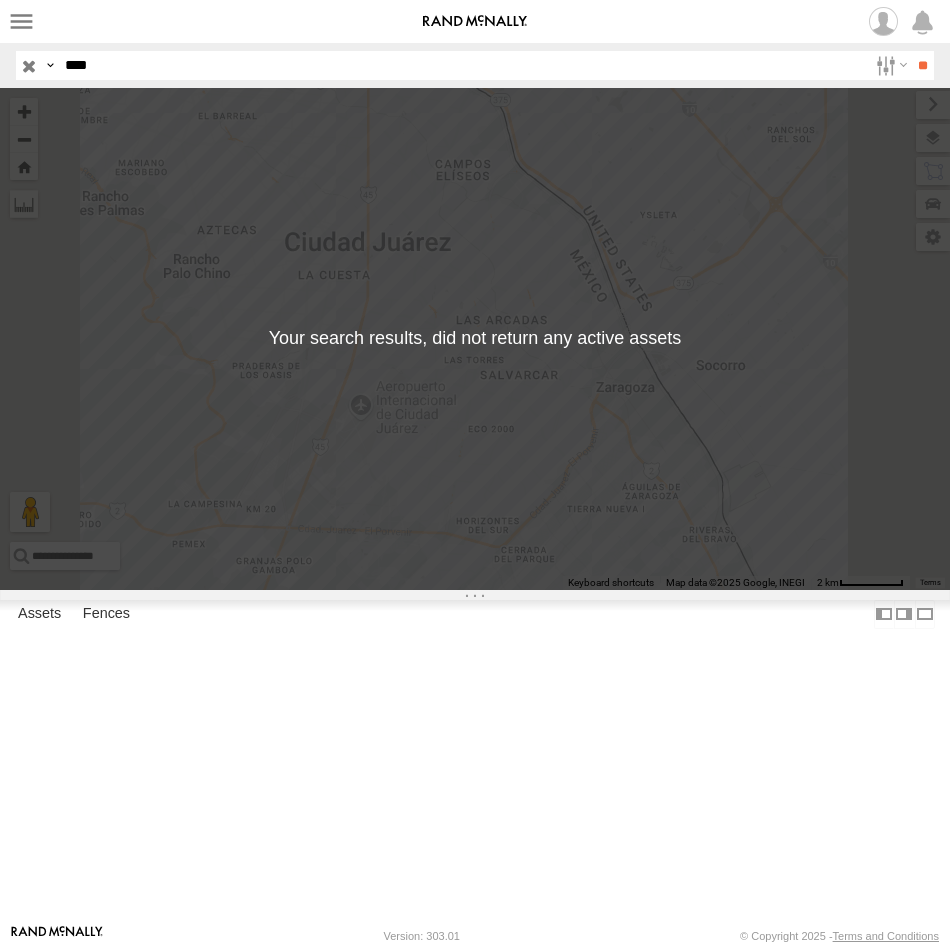 click at bounding box center [0, 0] 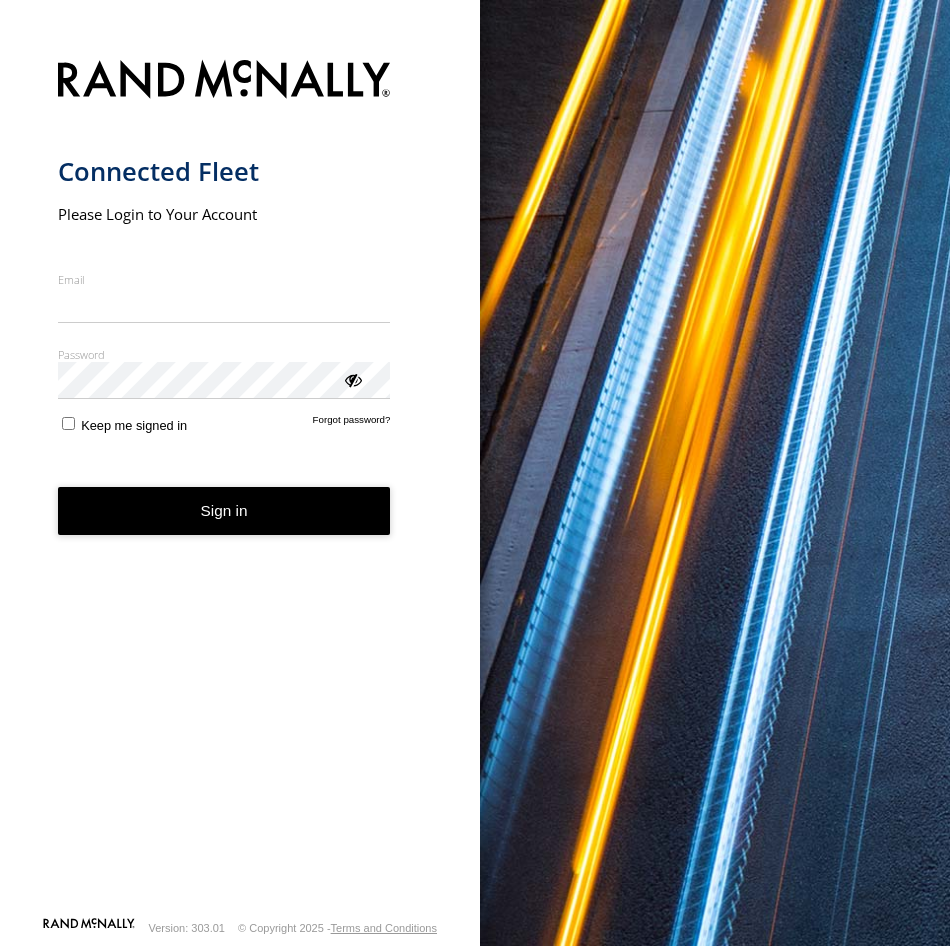 scroll, scrollTop: 0, scrollLeft: 0, axis: both 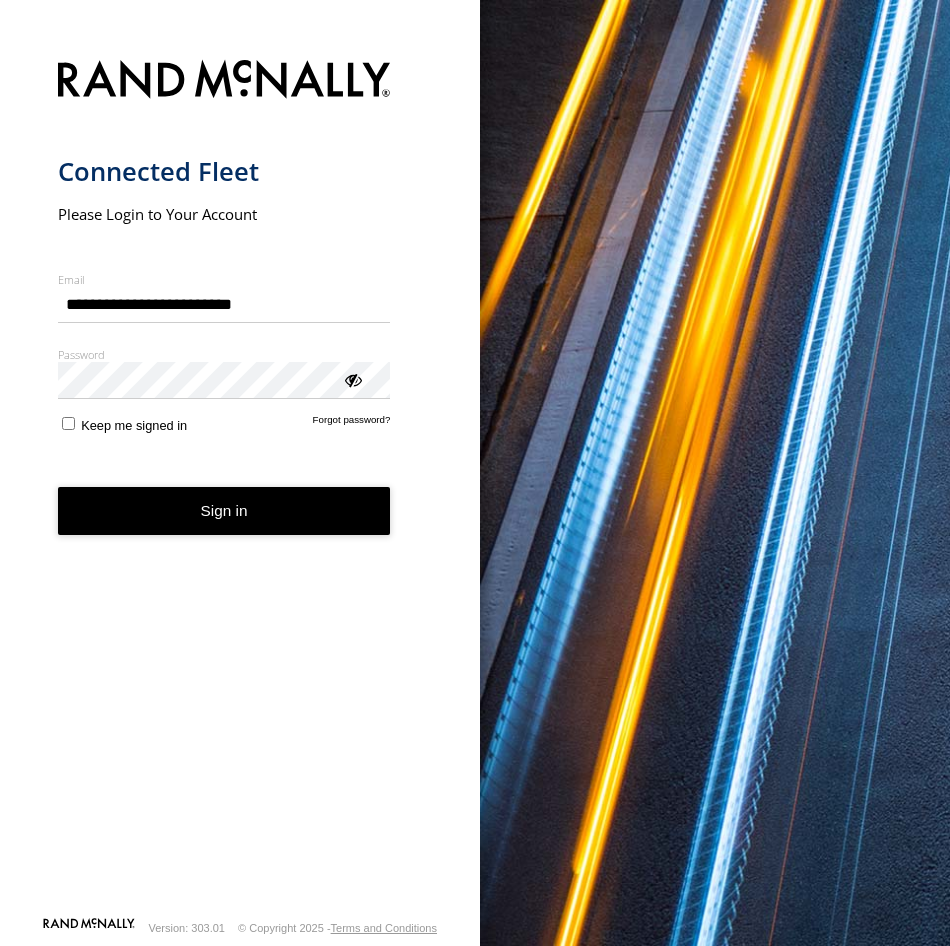 click on "Sign in" at bounding box center (224, 511) 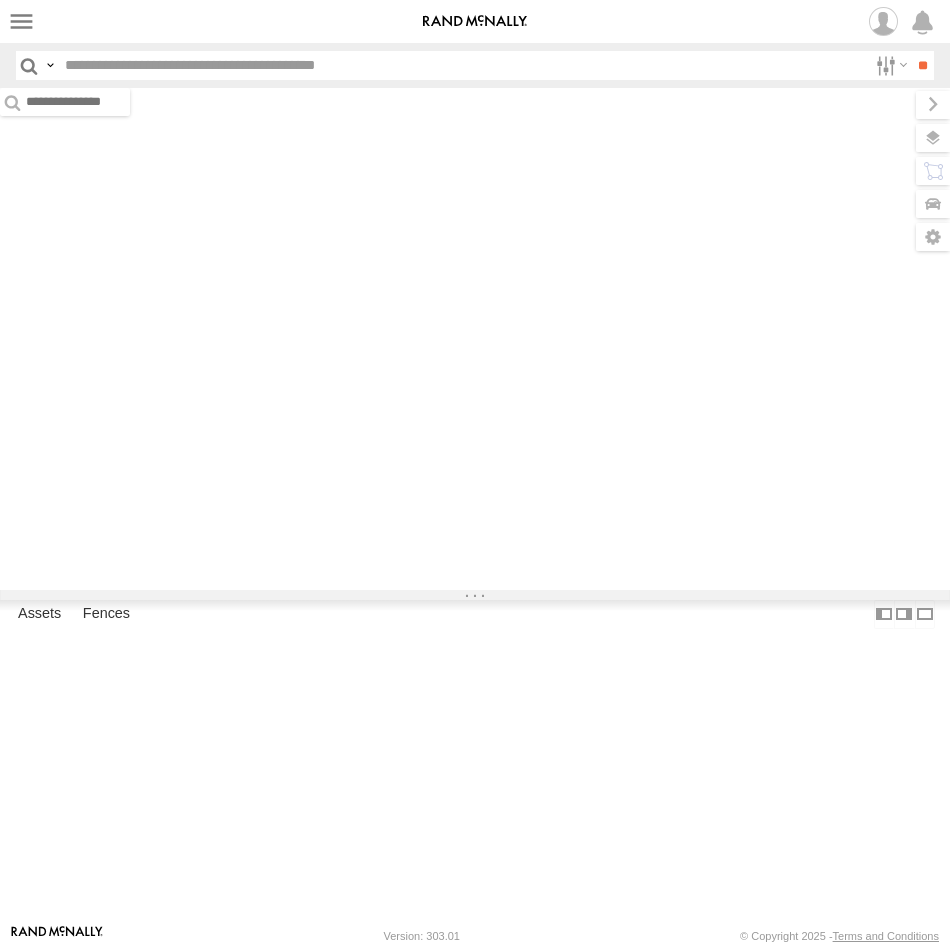 scroll, scrollTop: 0, scrollLeft: 0, axis: both 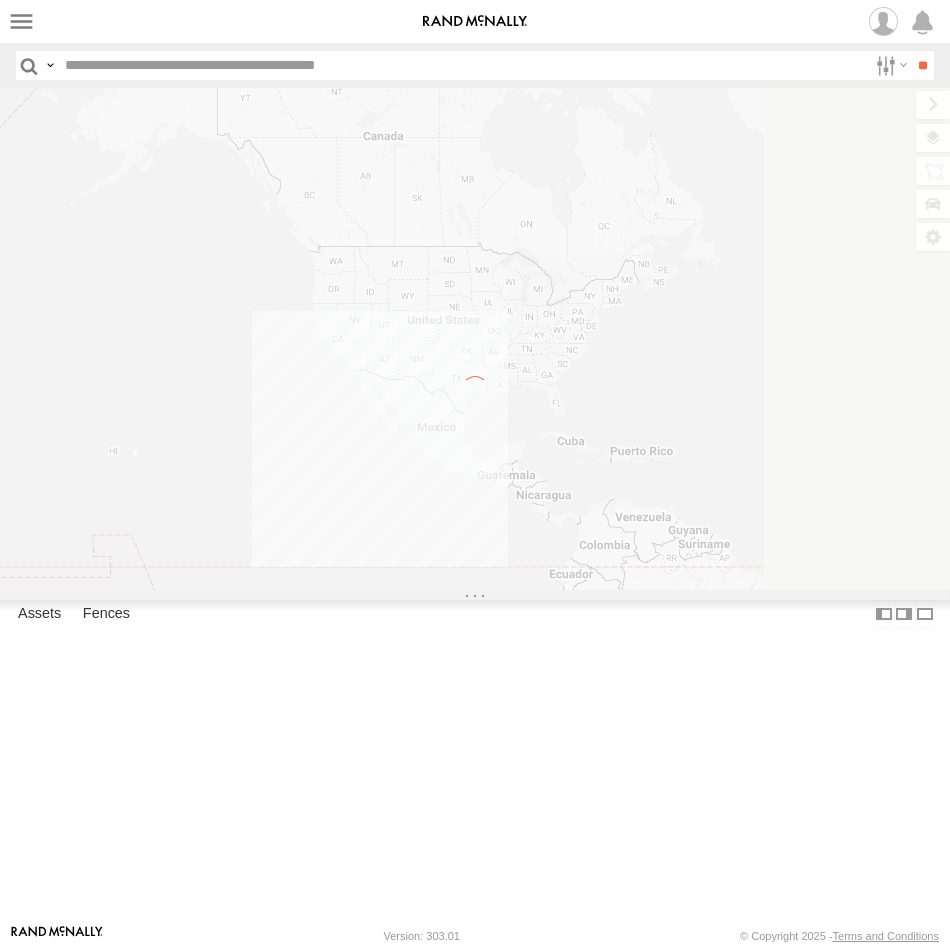 click at bounding box center (462, 65) 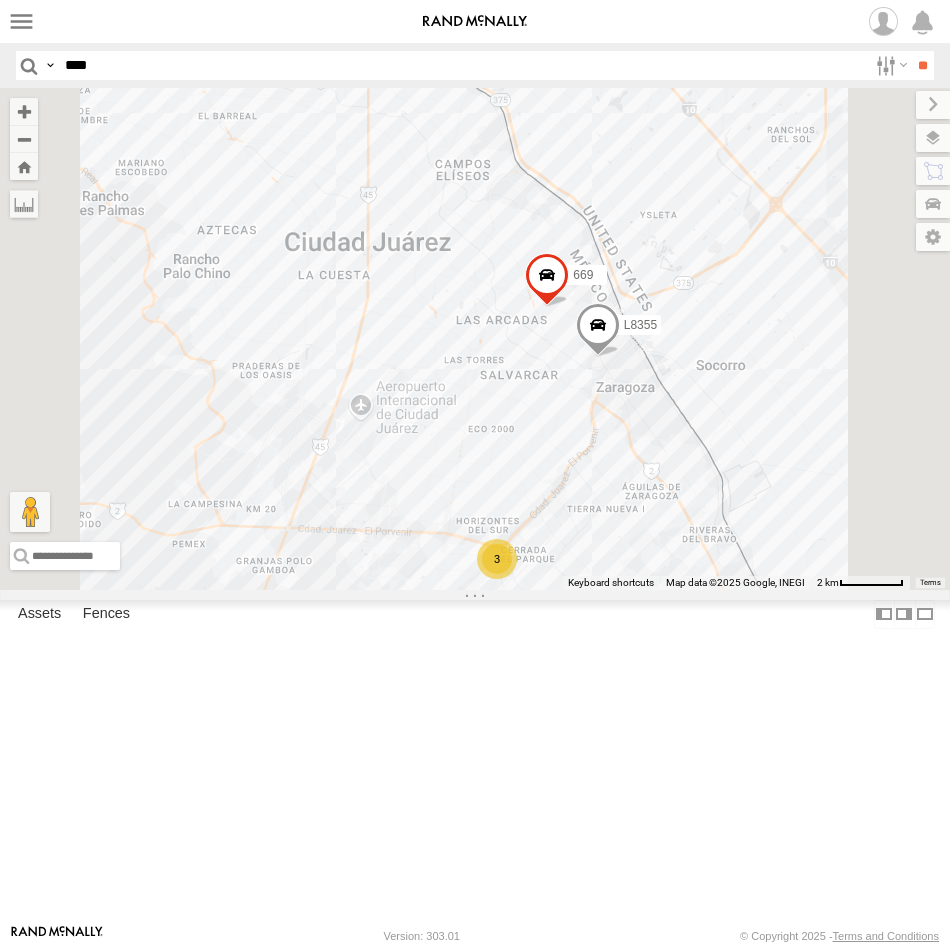type on "****" 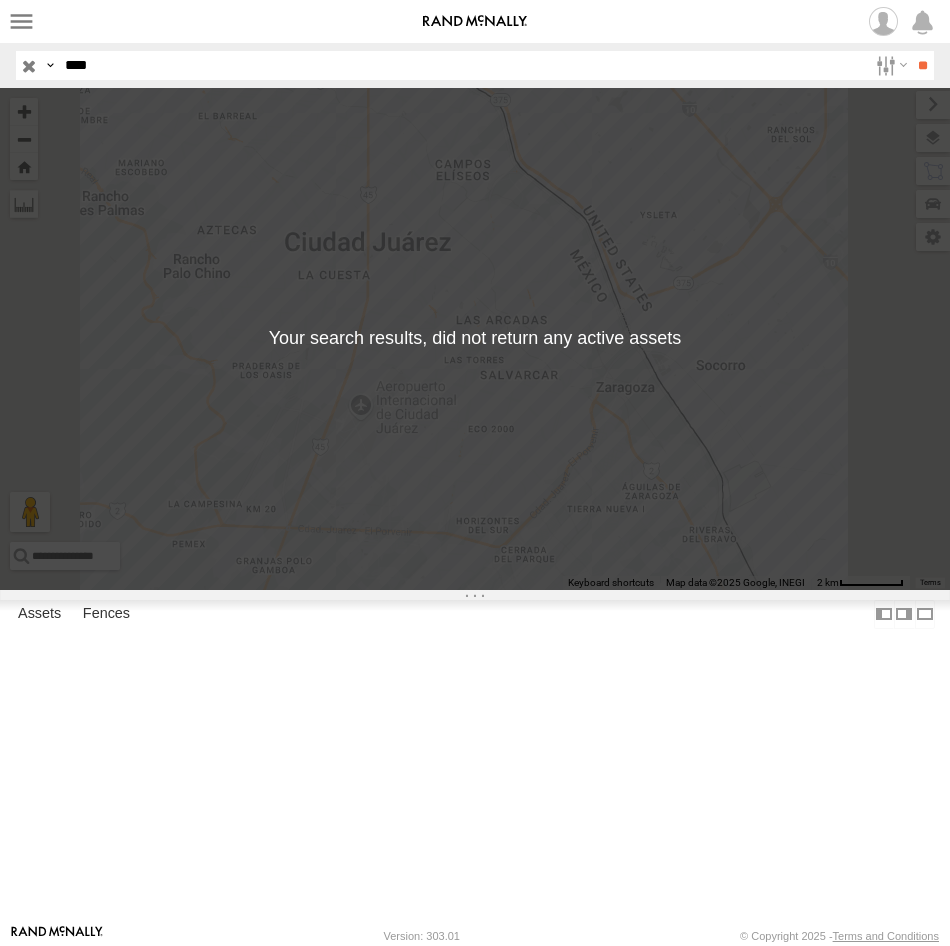 click at bounding box center [0, 0] 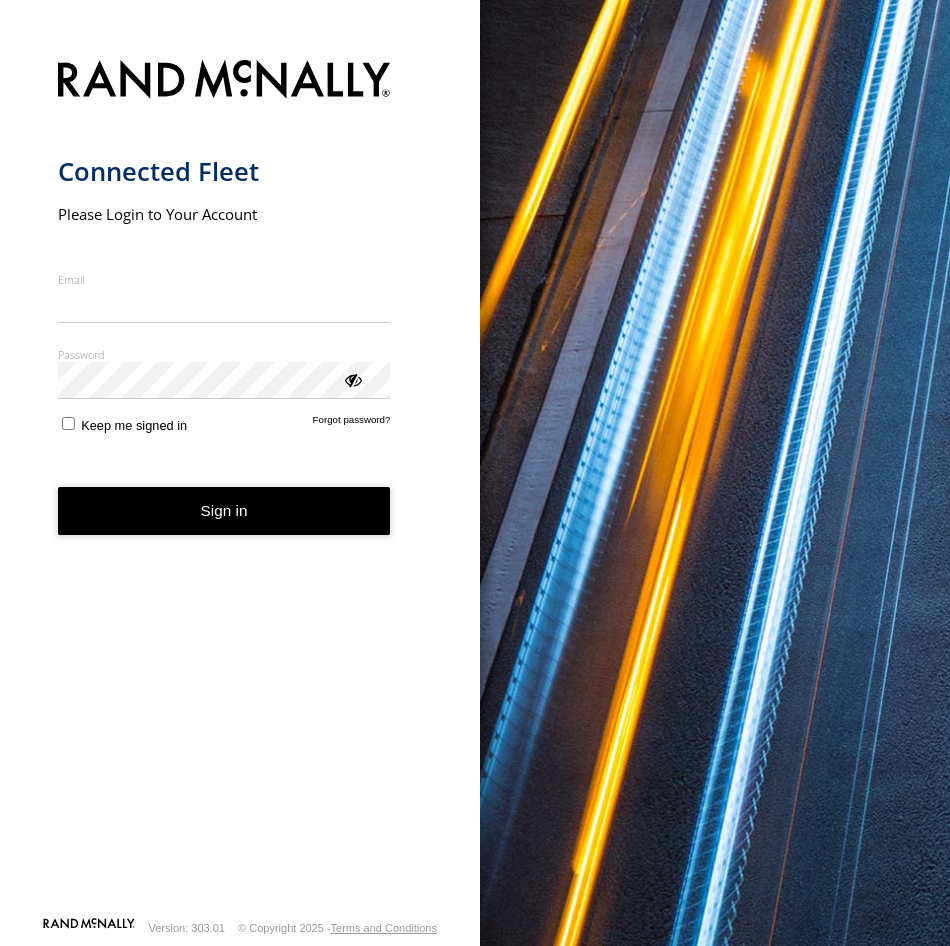 scroll, scrollTop: 0, scrollLeft: 0, axis: both 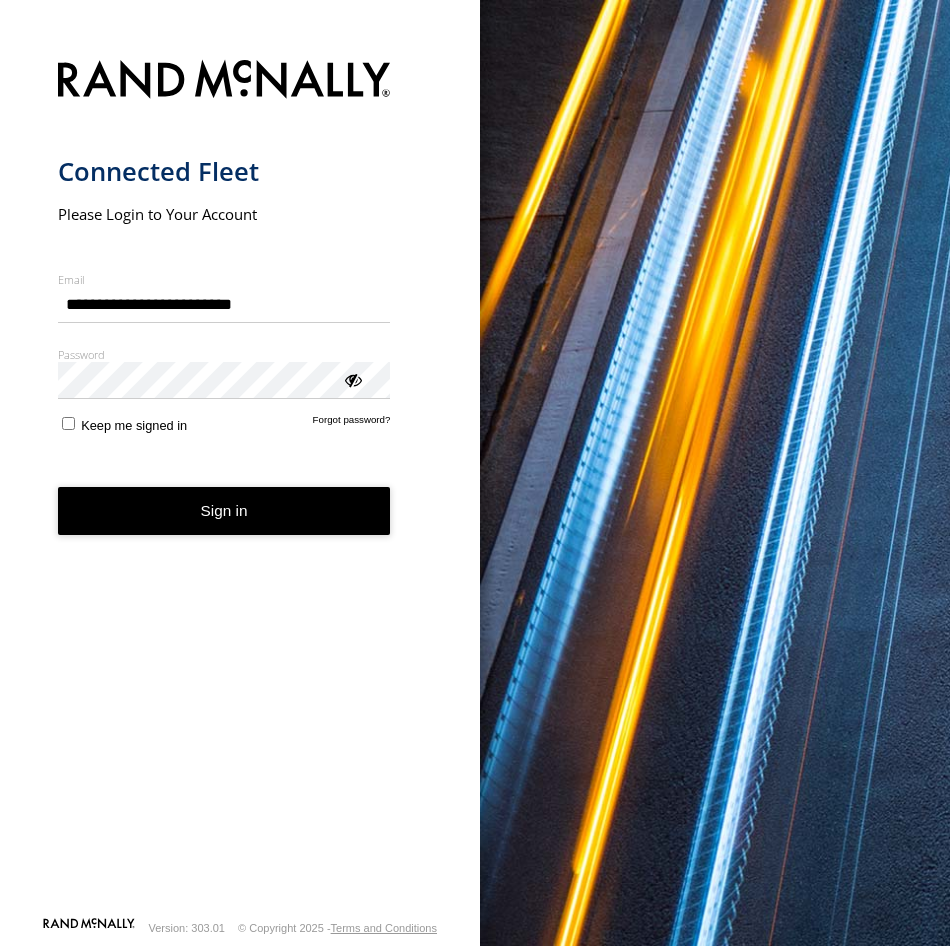 click on "**********" at bounding box center (240, 482) 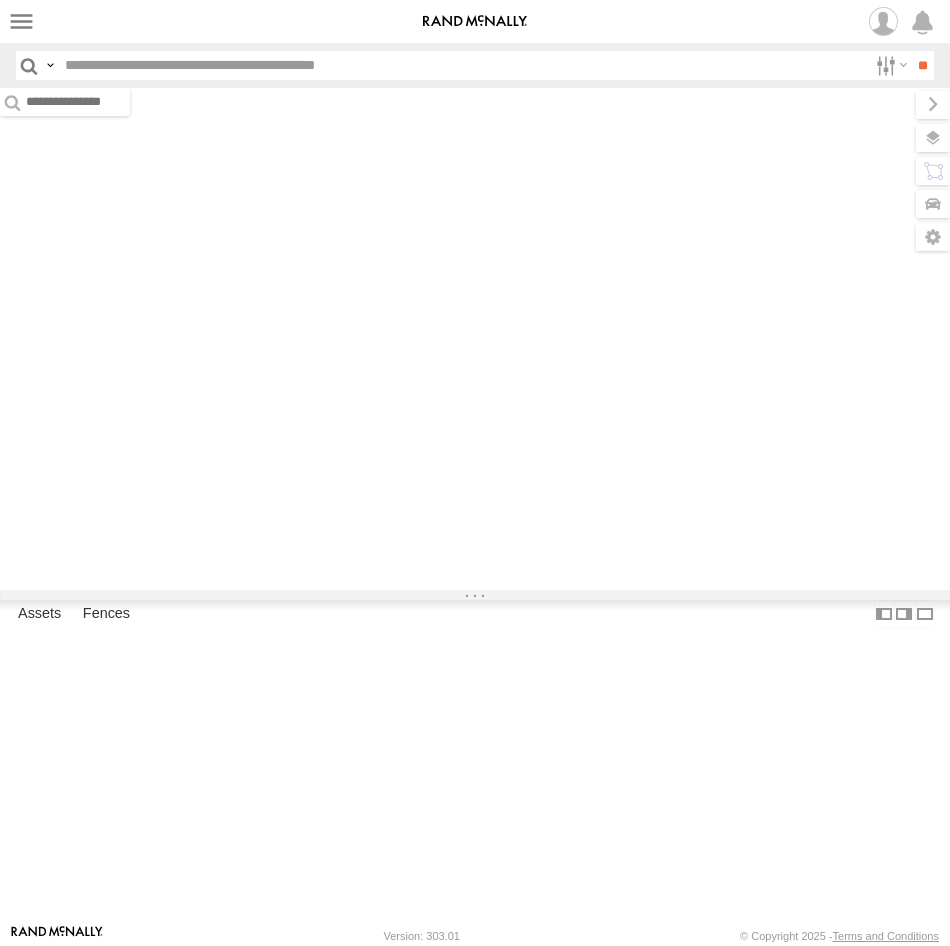 scroll, scrollTop: 0, scrollLeft: 0, axis: both 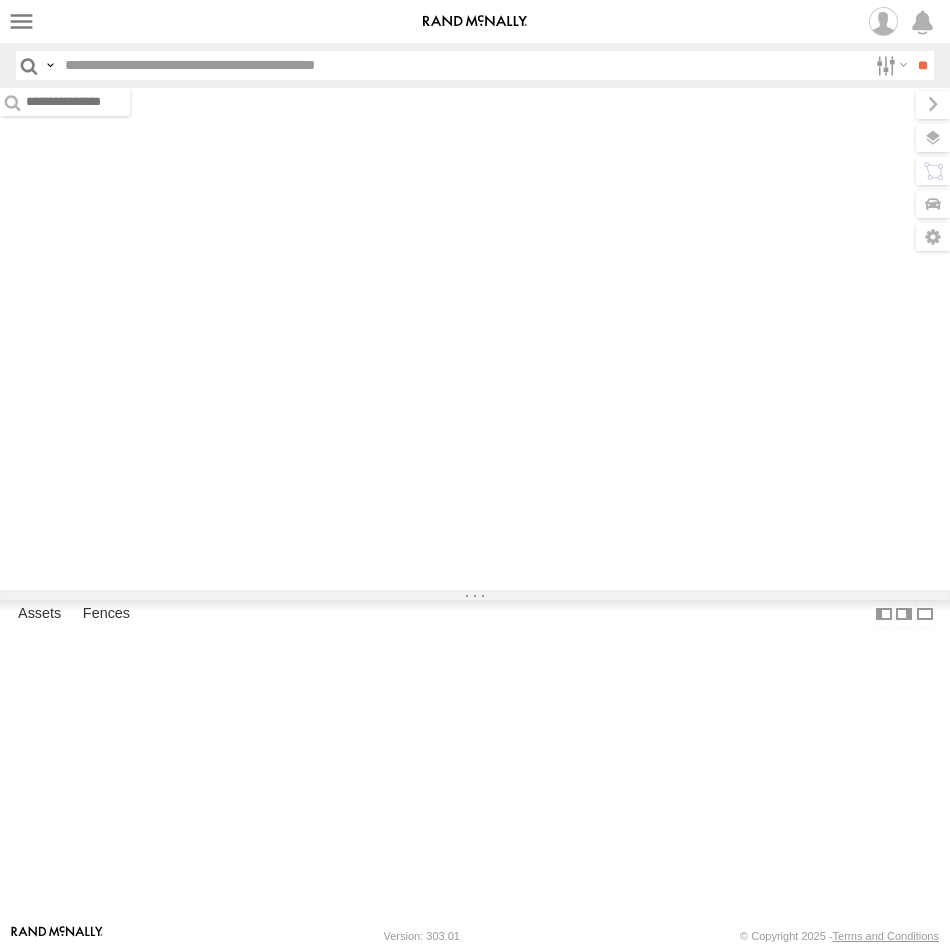 click at bounding box center [462, 65] 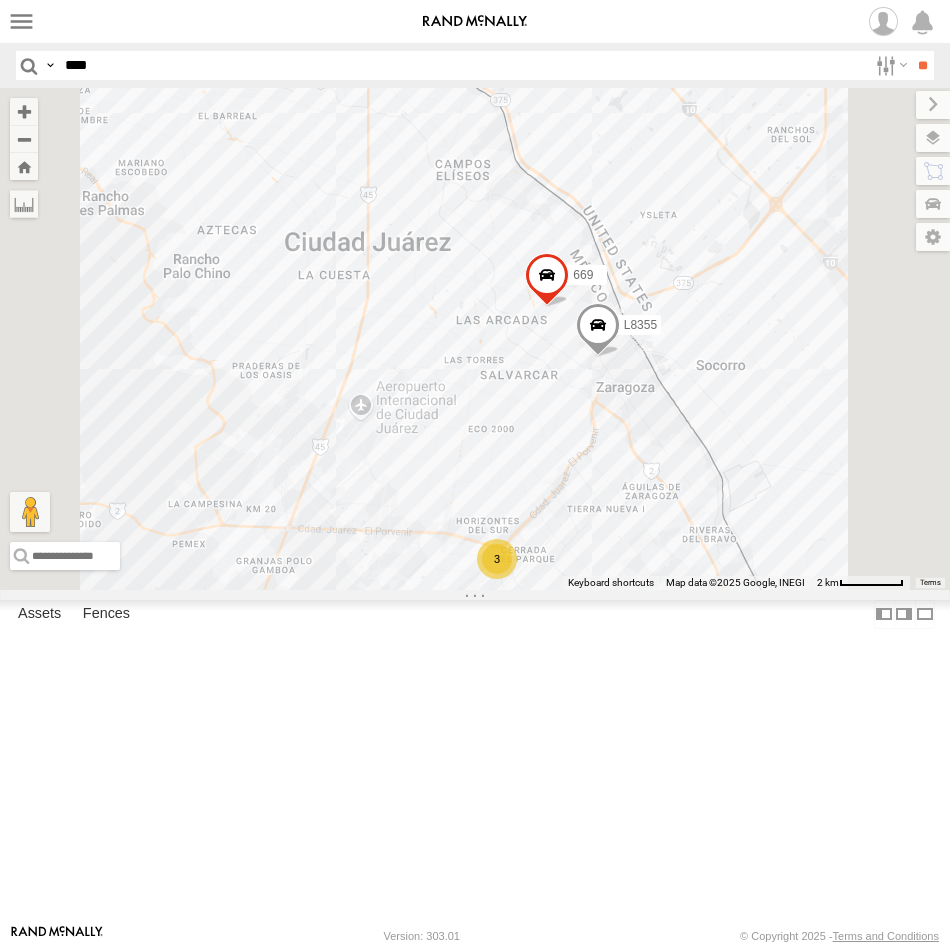 click on "**" at bounding box center (922, 65) 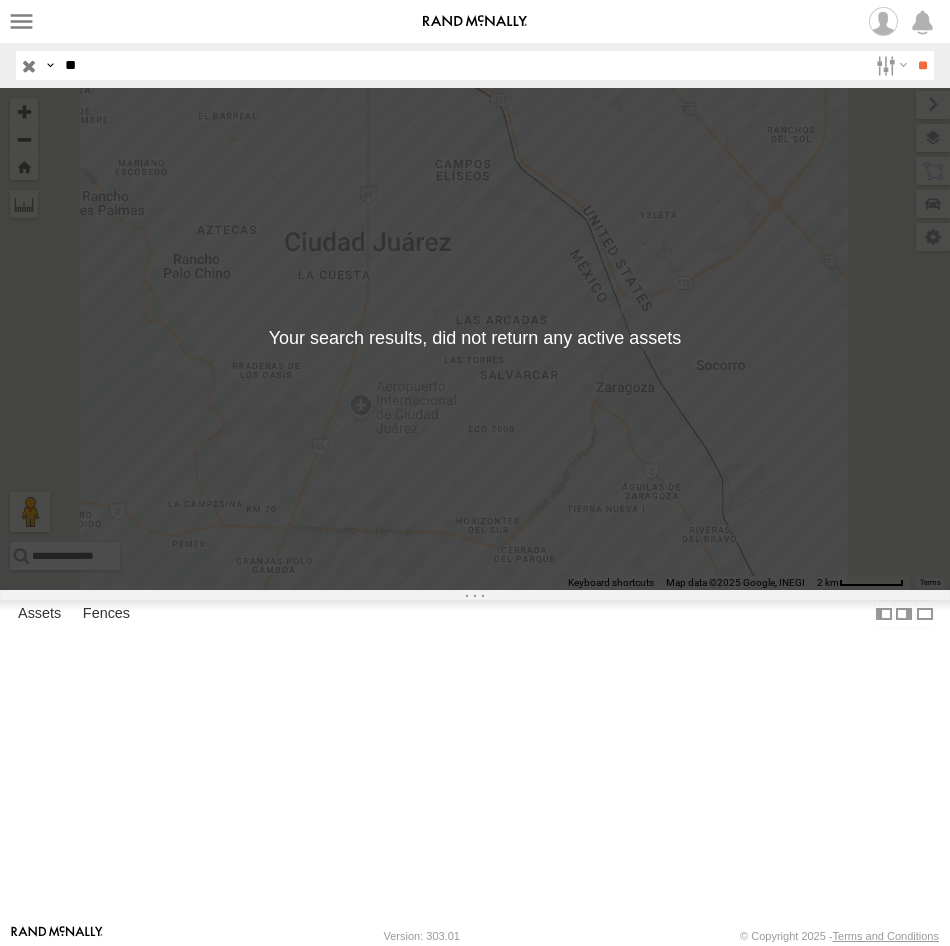 type on "*" 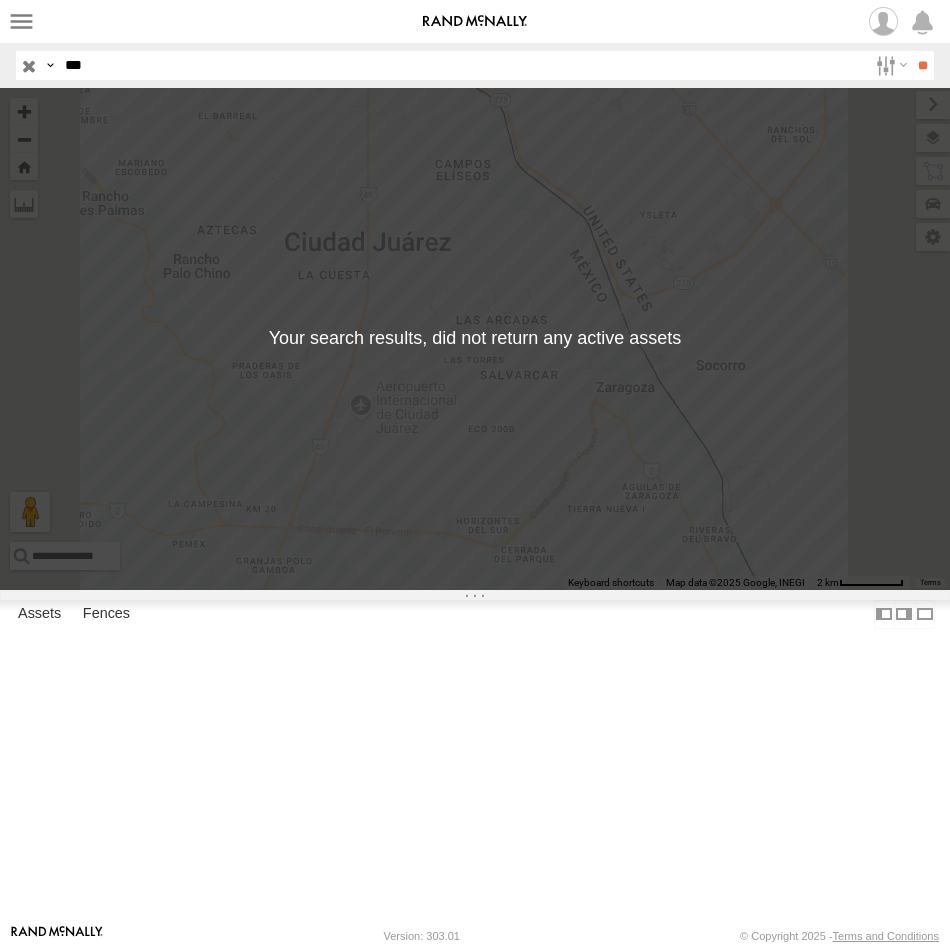 click on "**" at bounding box center (922, 65) 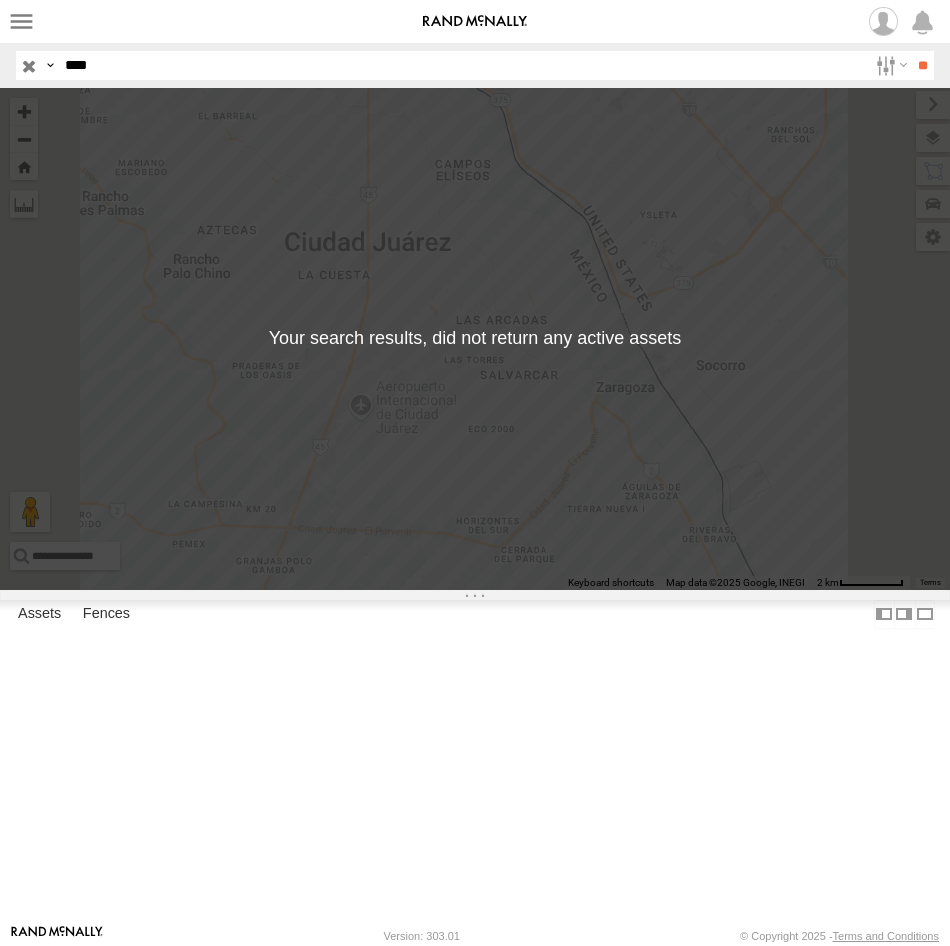 click on "**" at bounding box center (922, 65) 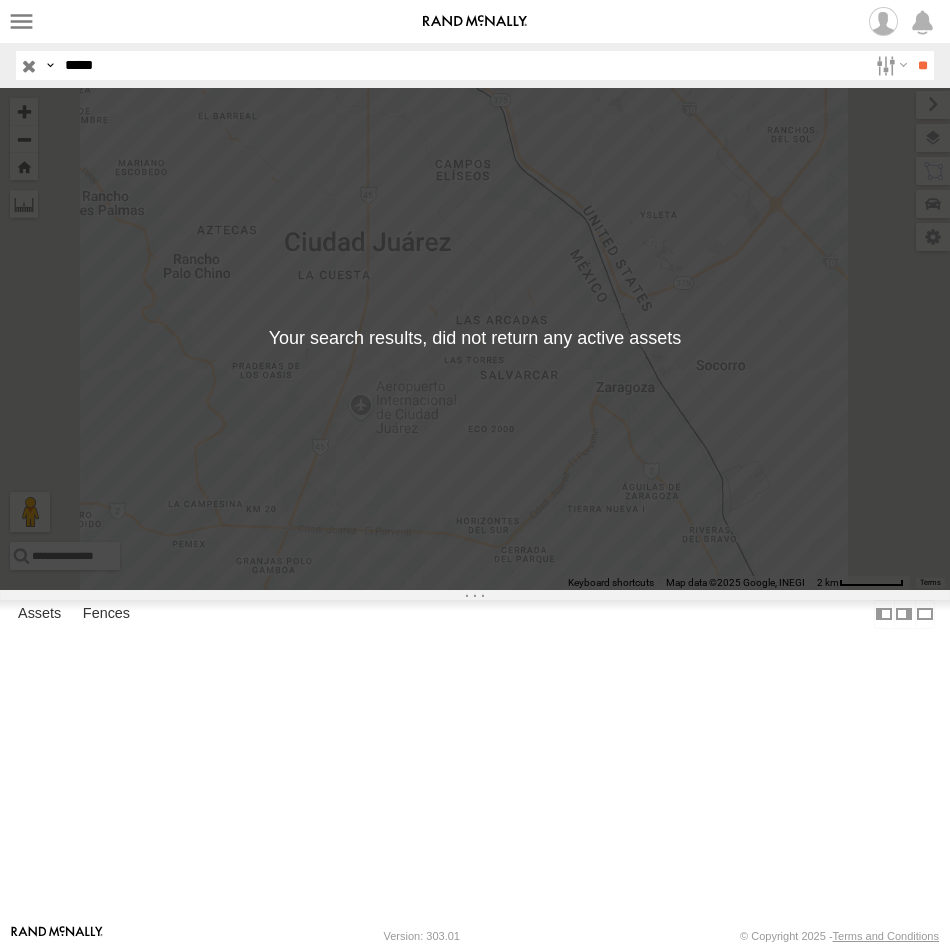 click on "**" at bounding box center (922, 65) 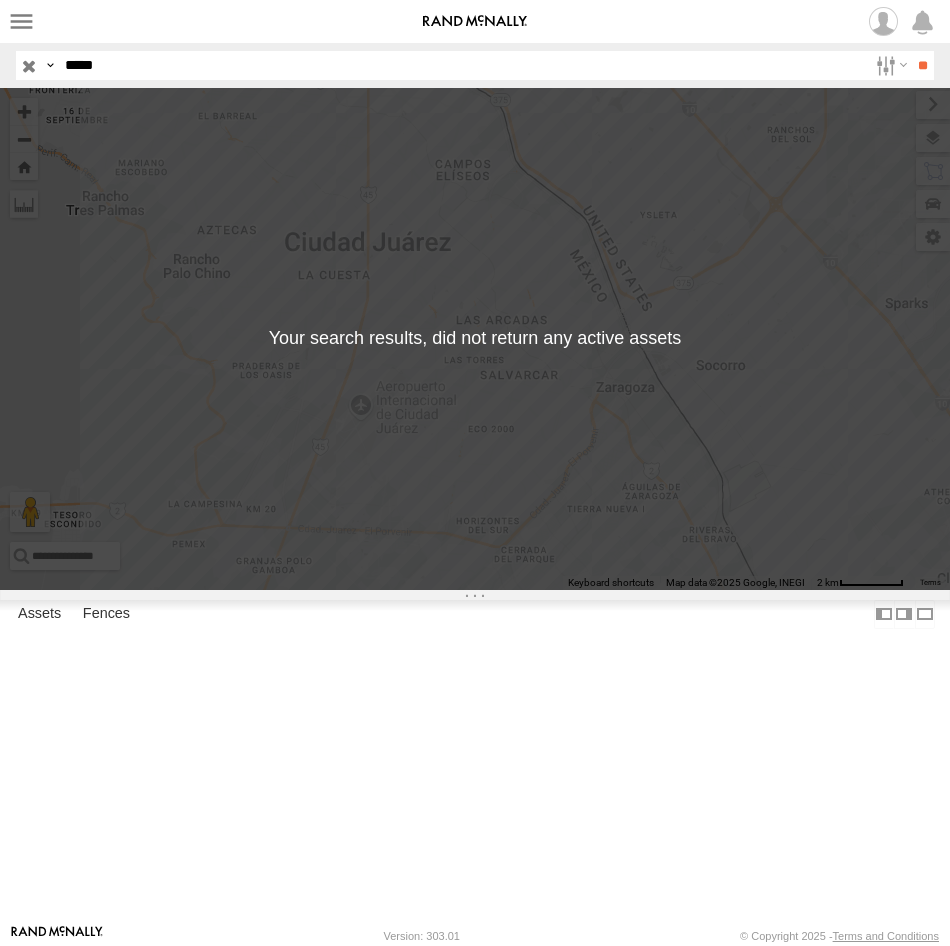 click on "*****" at bounding box center (462, 65) 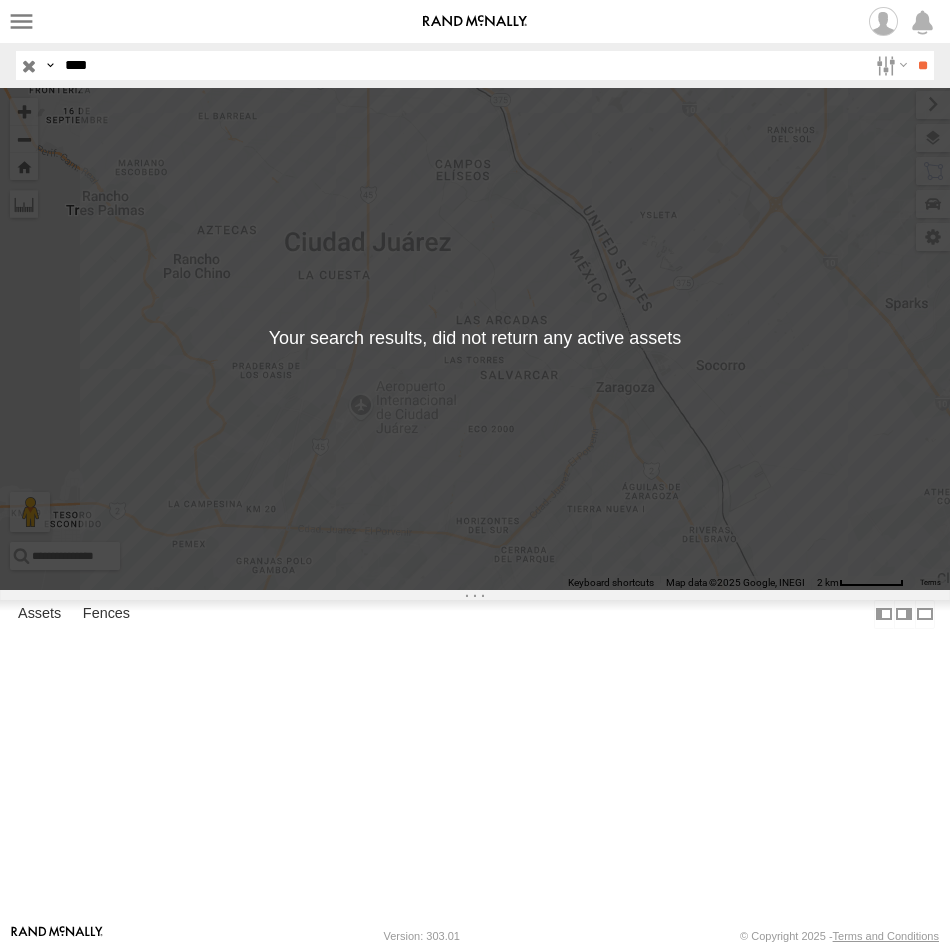 click on "**" at bounding box center (922, 65) 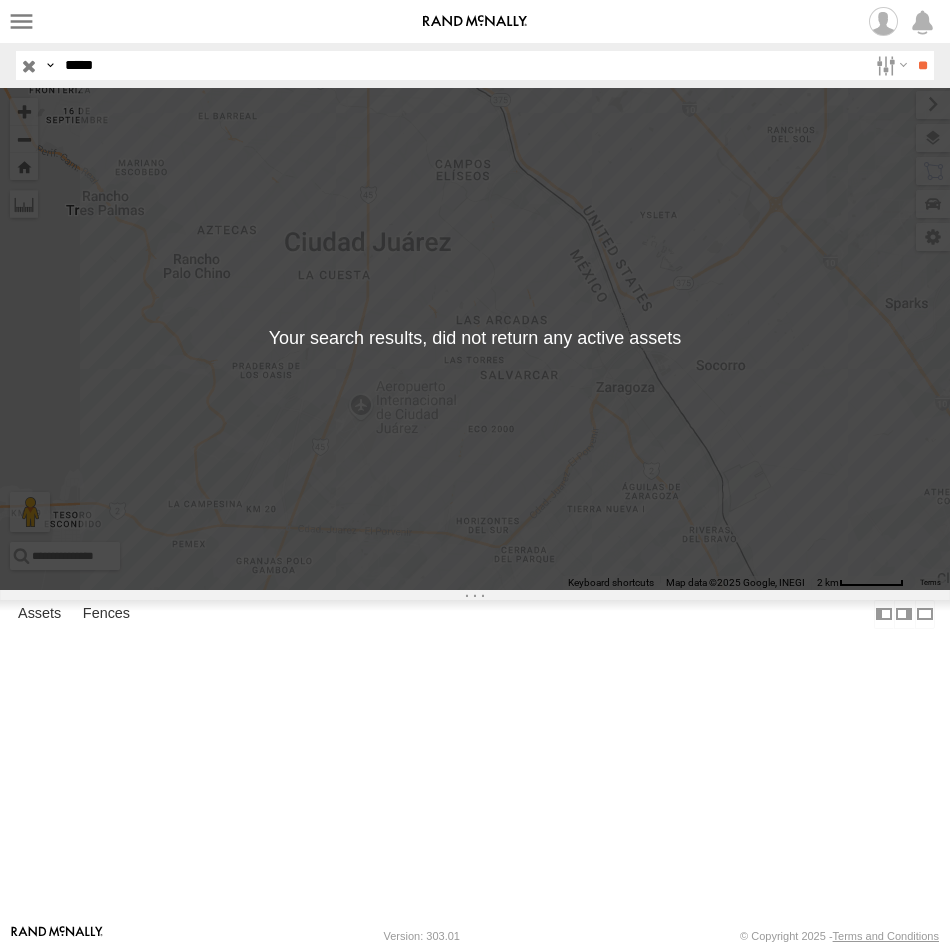 click on "**" at bounding box center [922, 65] 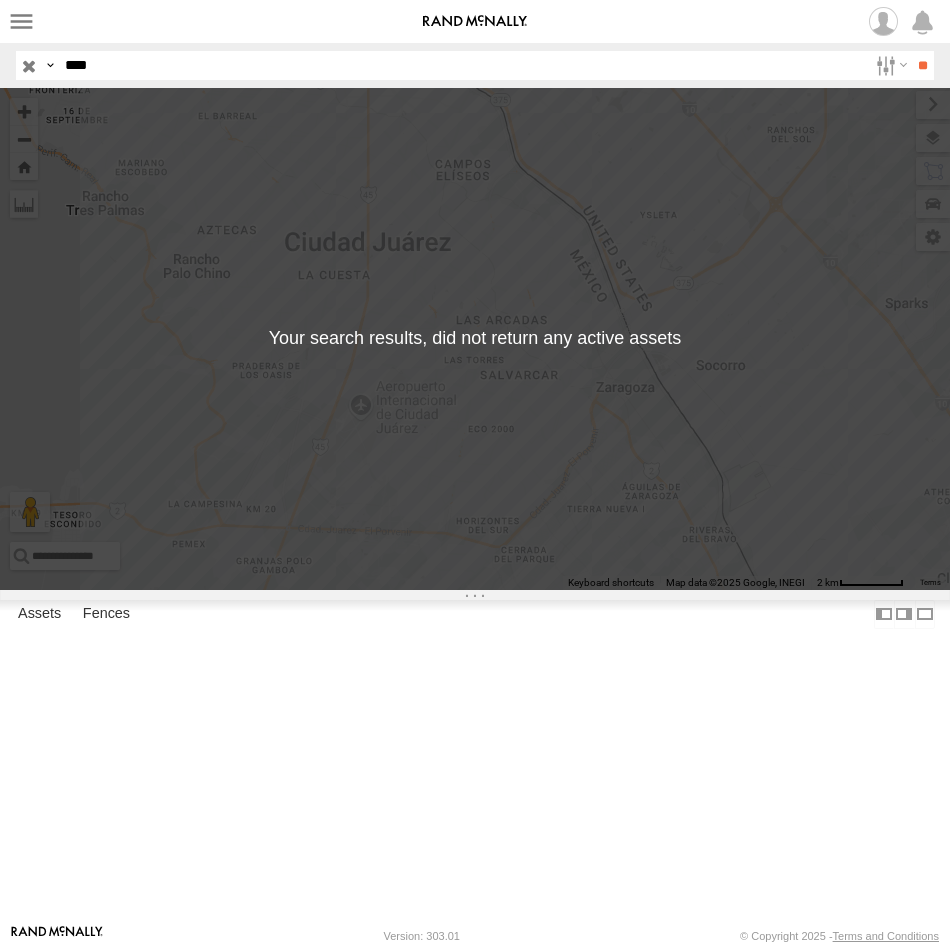 click on "**" at bounding box center [922, 65] 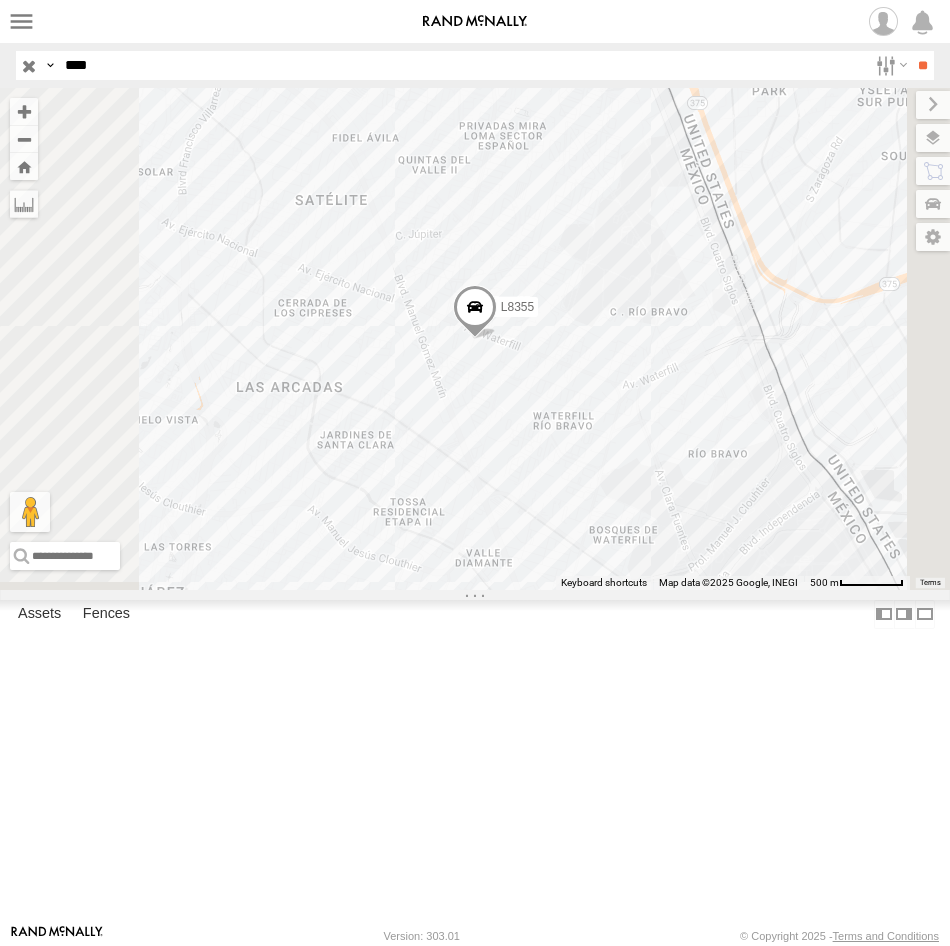 click on "L8355" at bounding box center [0, 0] 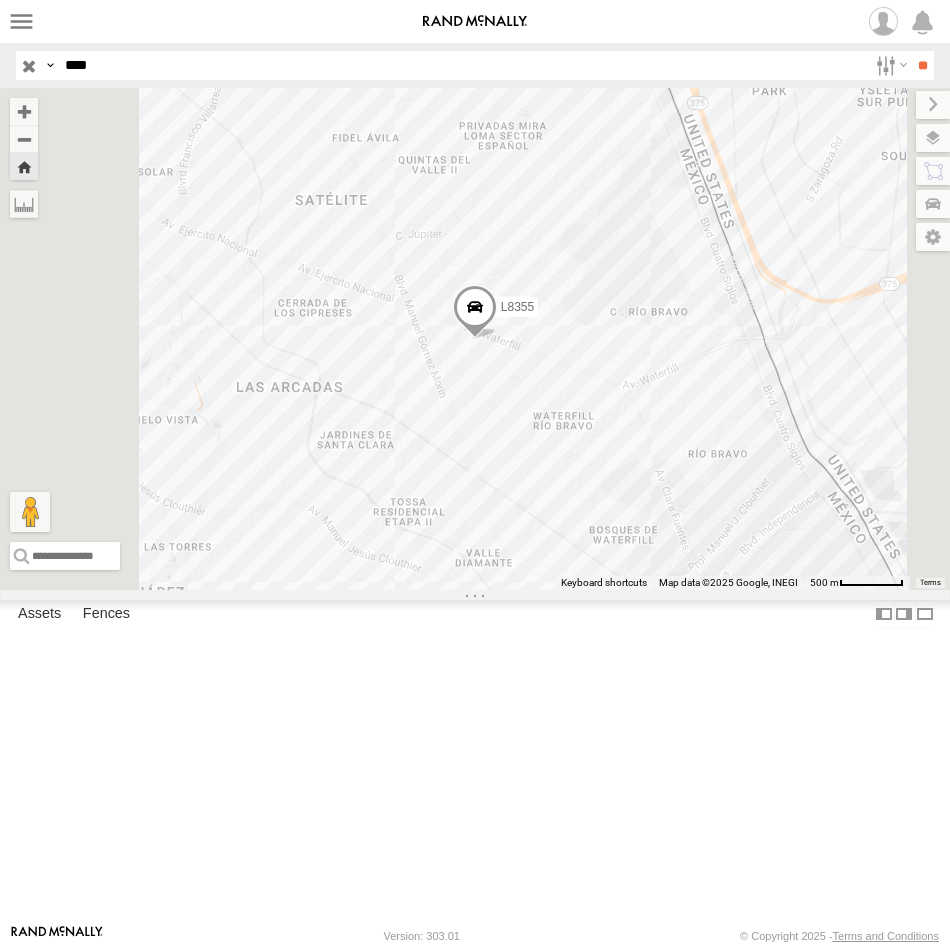 click on "****" at bounding box center [462, 65] 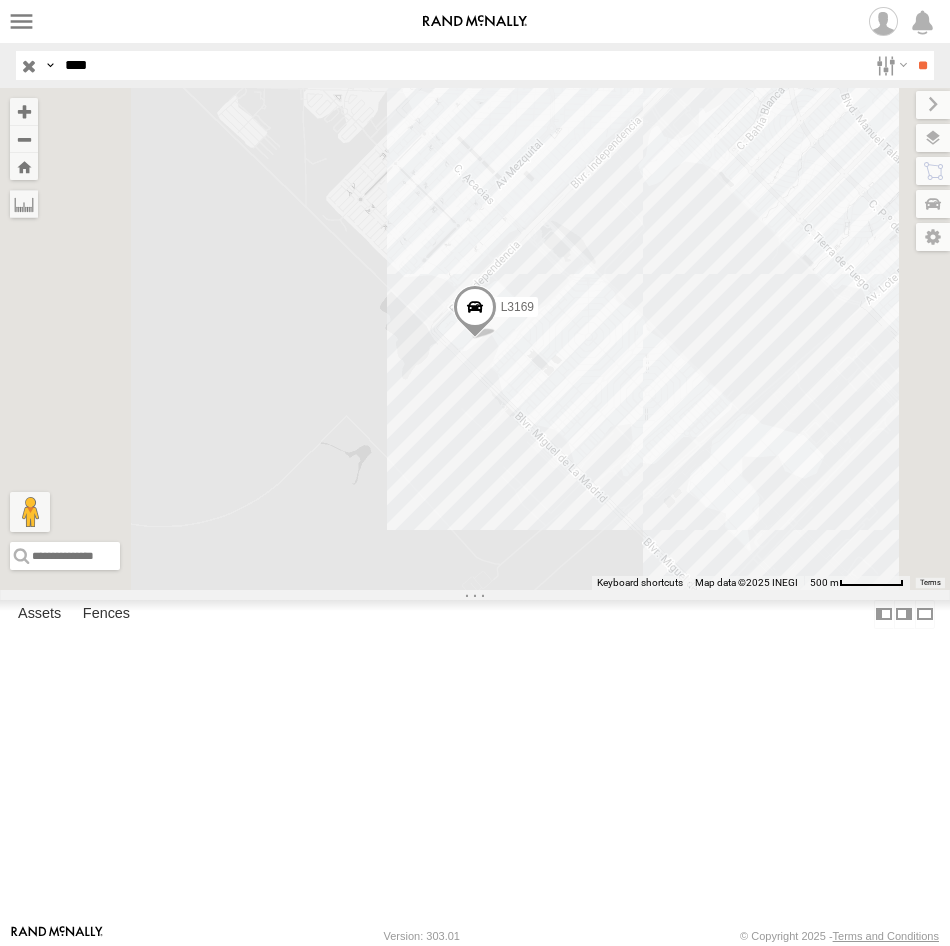 click on "****" at bounding box center [462, 65] 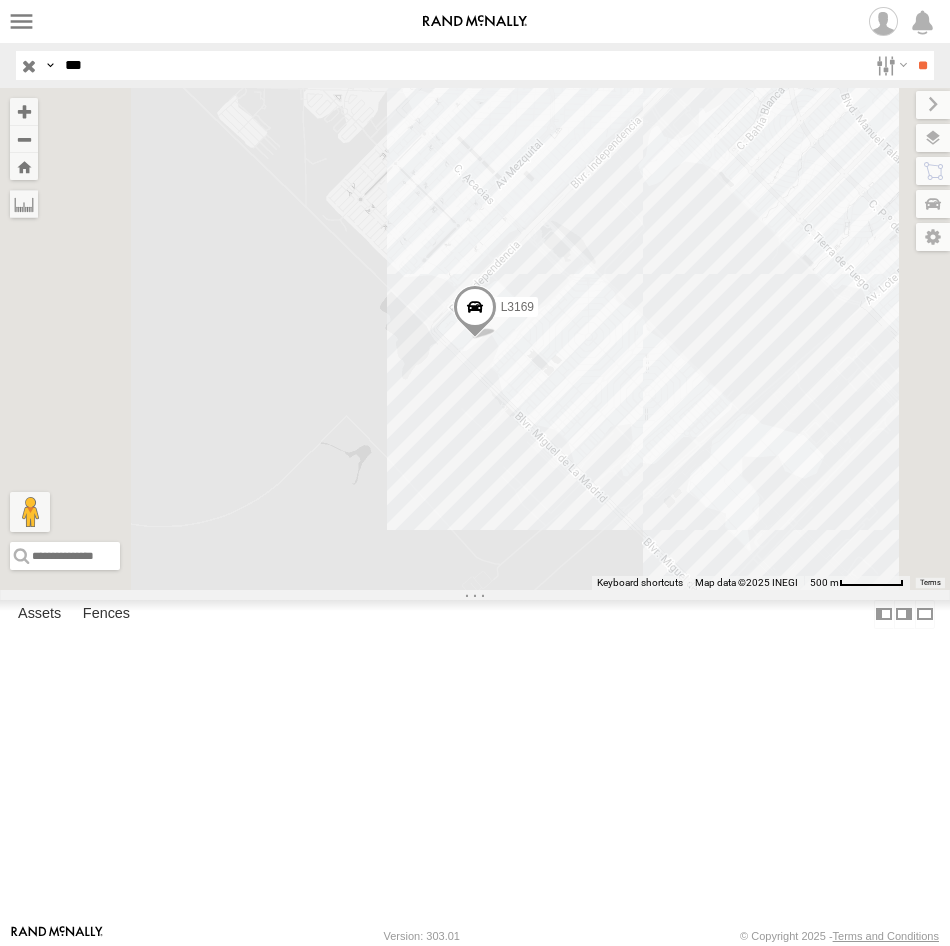 click on "**" at bounding box center (922, 65) 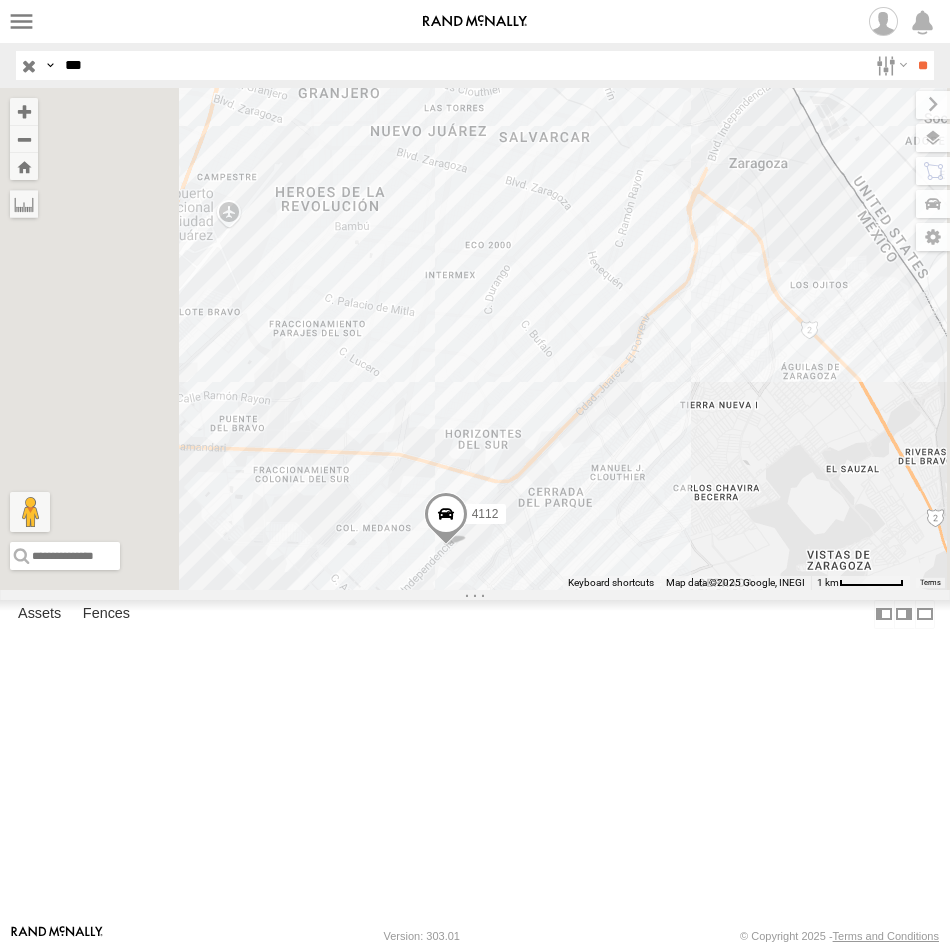 click on "***" at bounding box center [462, 65] 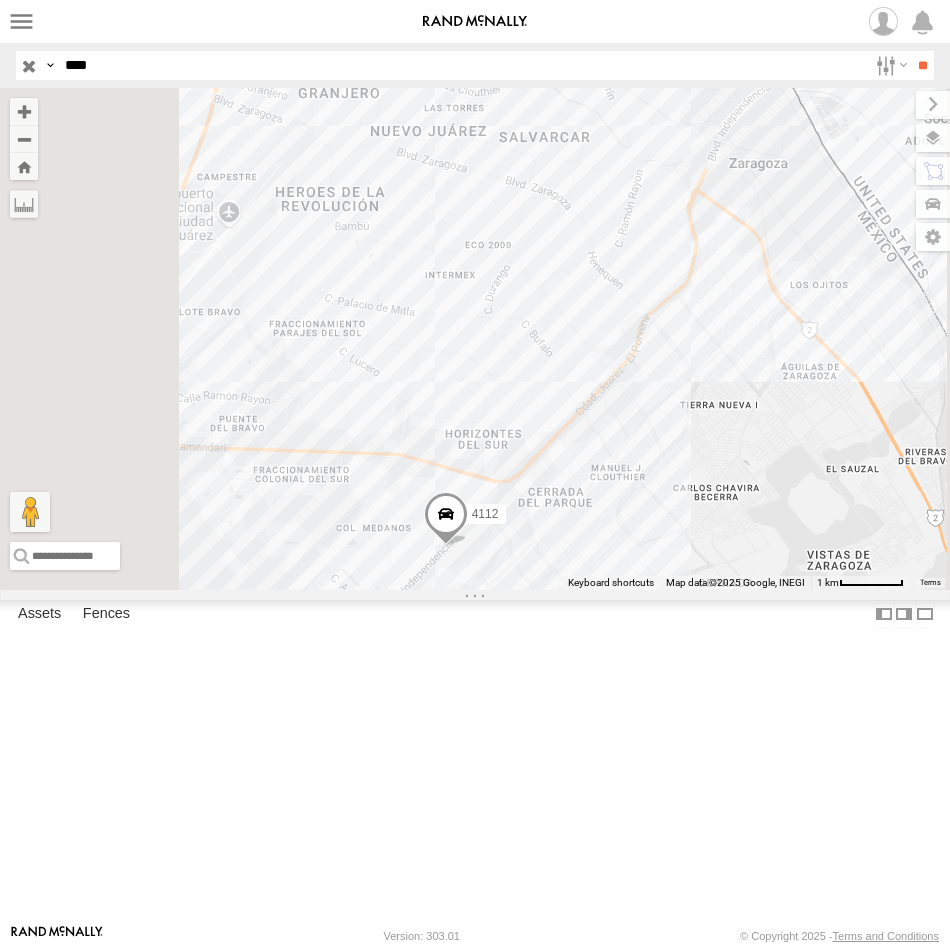 click on "**" at bounding box center [922, 65] 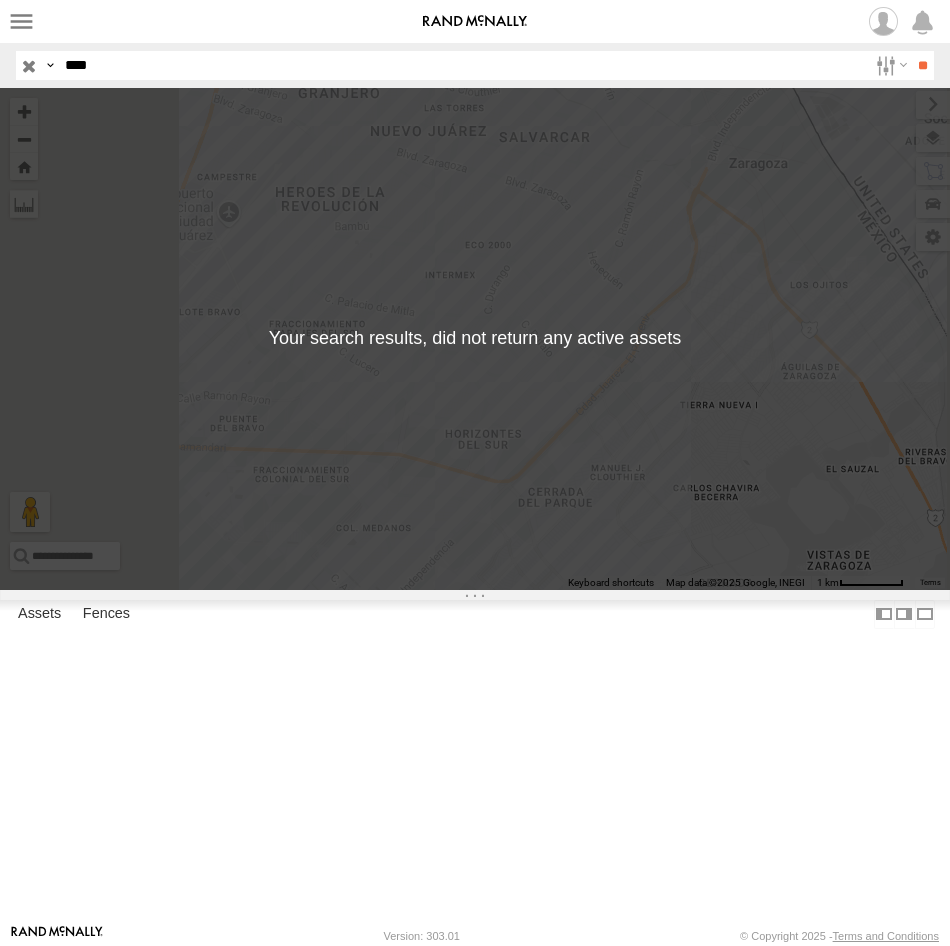 click on "****" at bounding box center (462, 65) 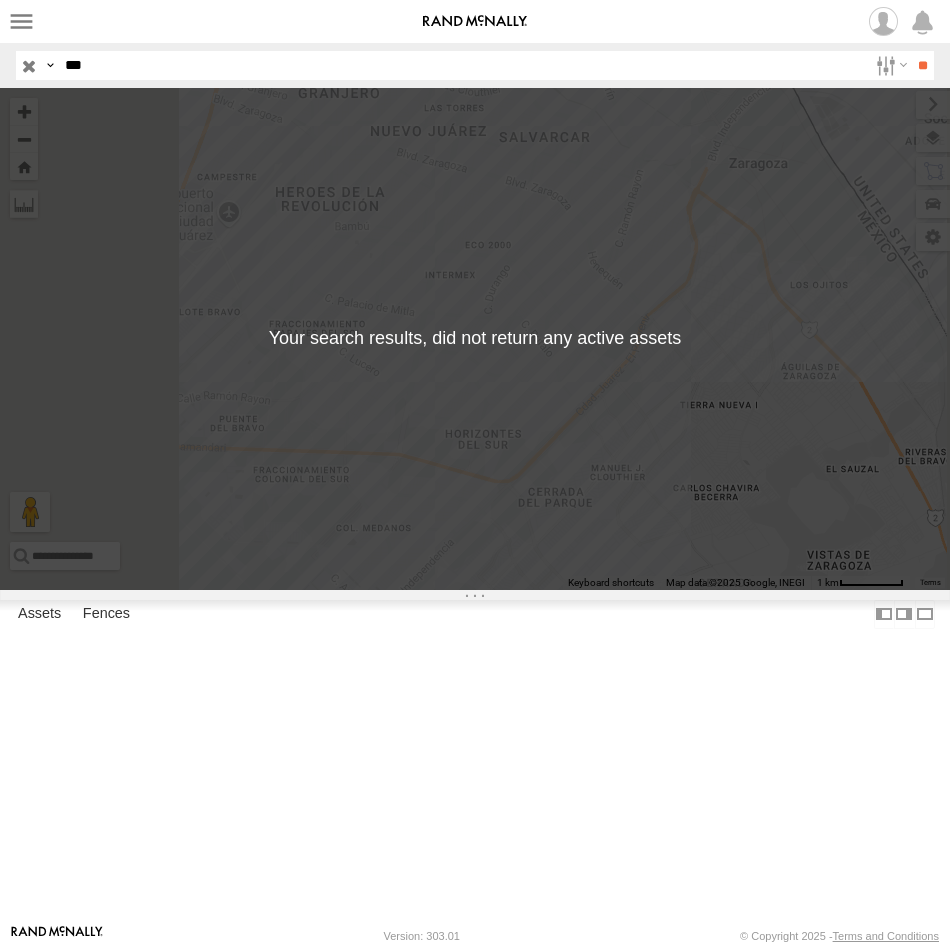 click on "**" at bounding box center (922, 65) 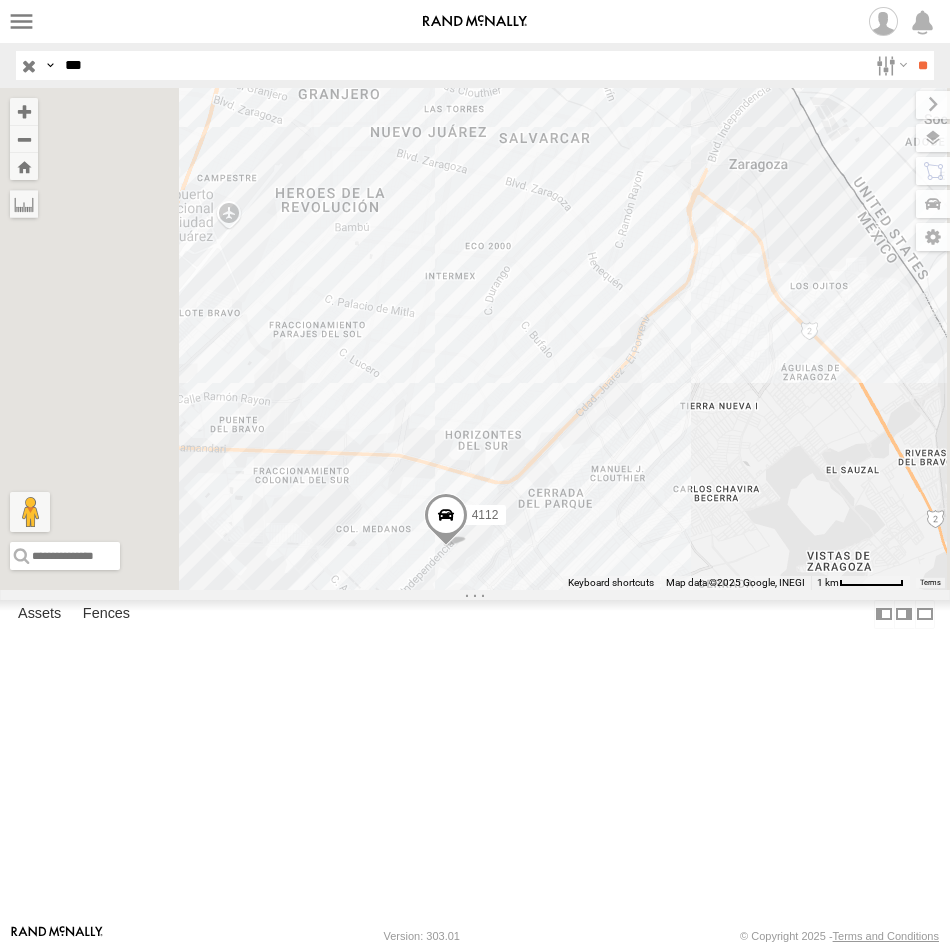 click on "***" at bounding box center (462, 65) 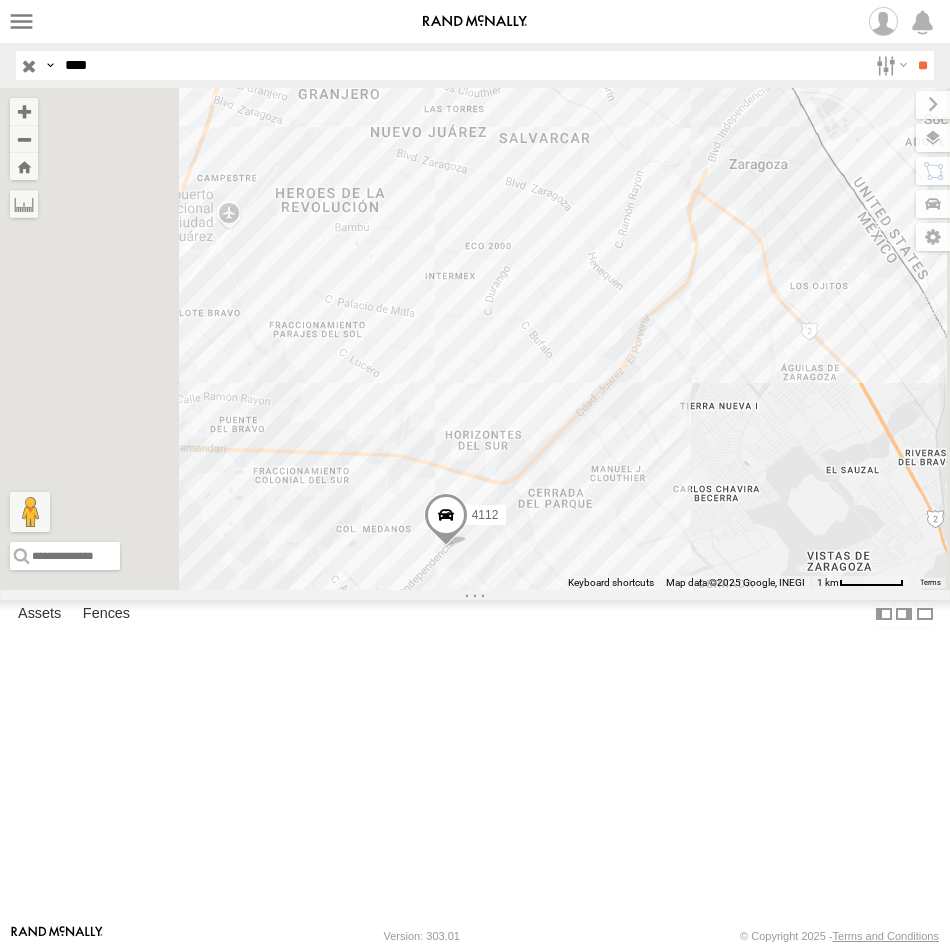 click on "**" at bounding box center (922, 65) 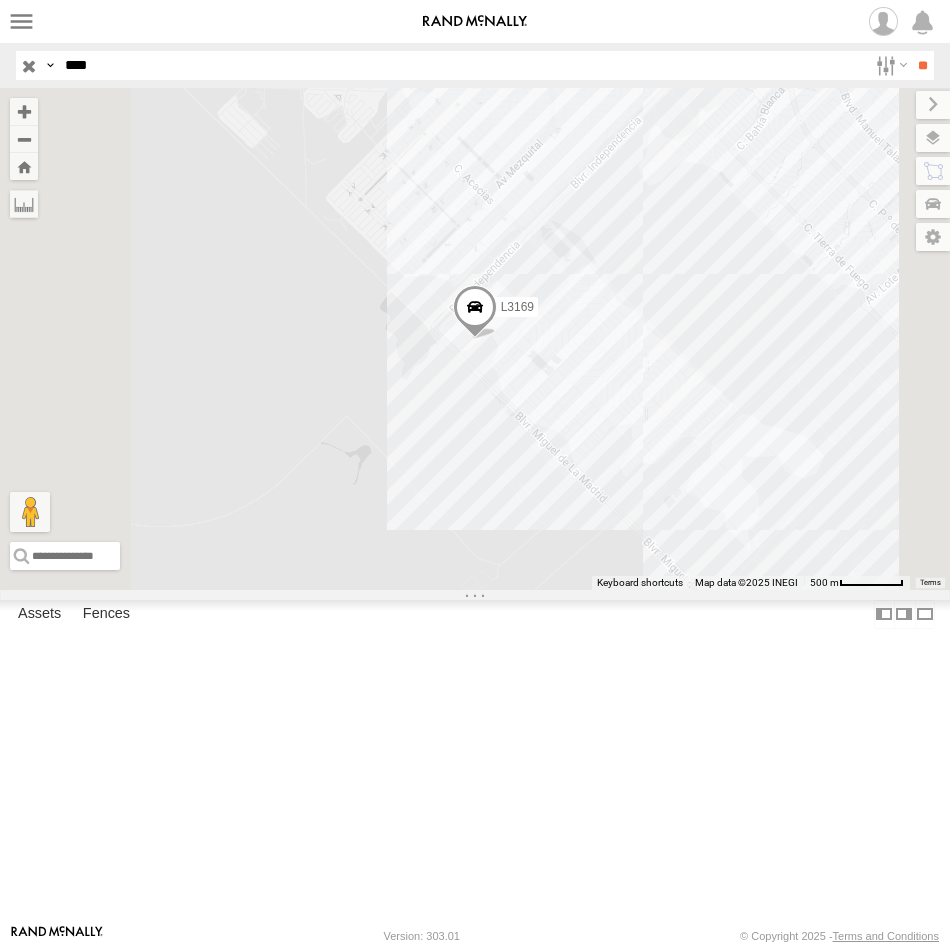 click on "****" at bounding box center (462, 65) 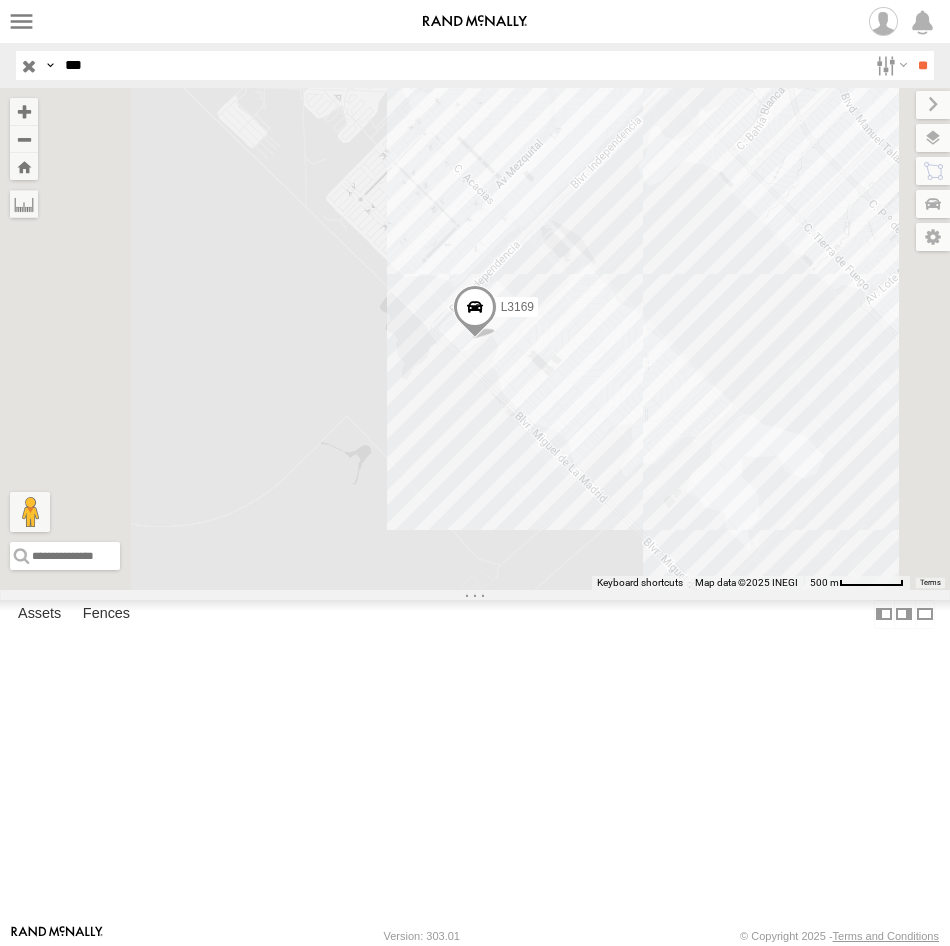 click on "**" at bounding box center [922, 65] 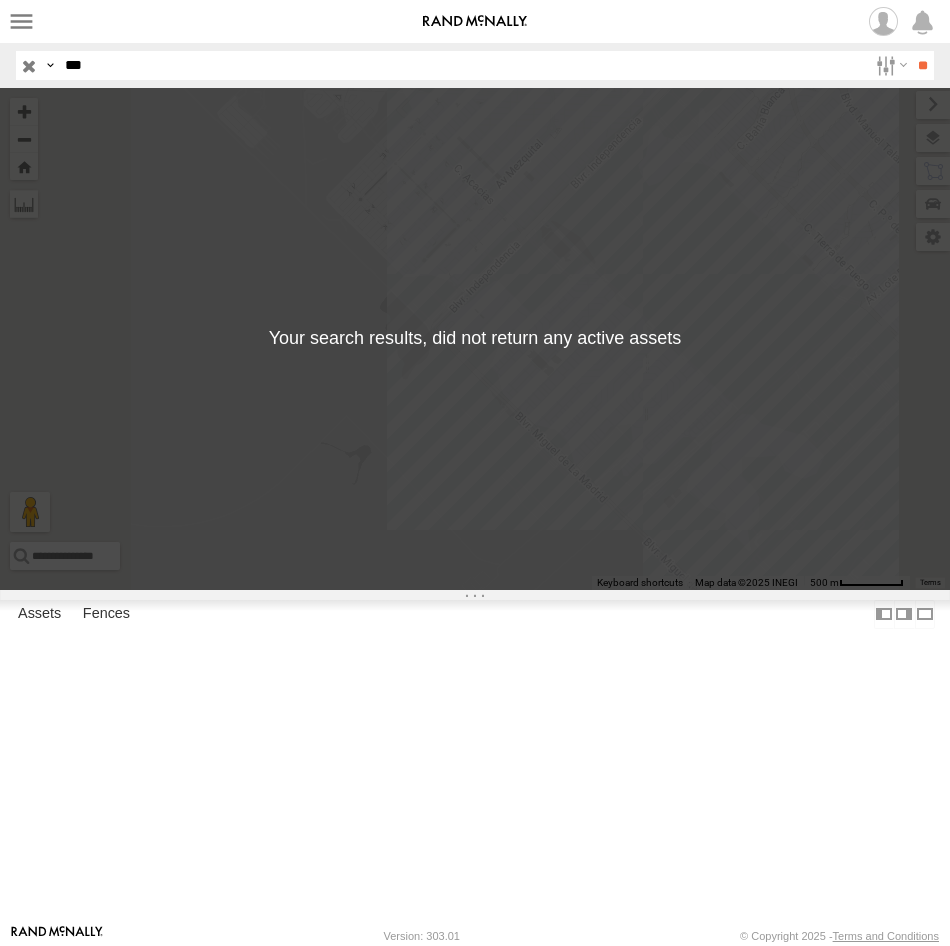 click on "***" at bounding box center [462, 65] 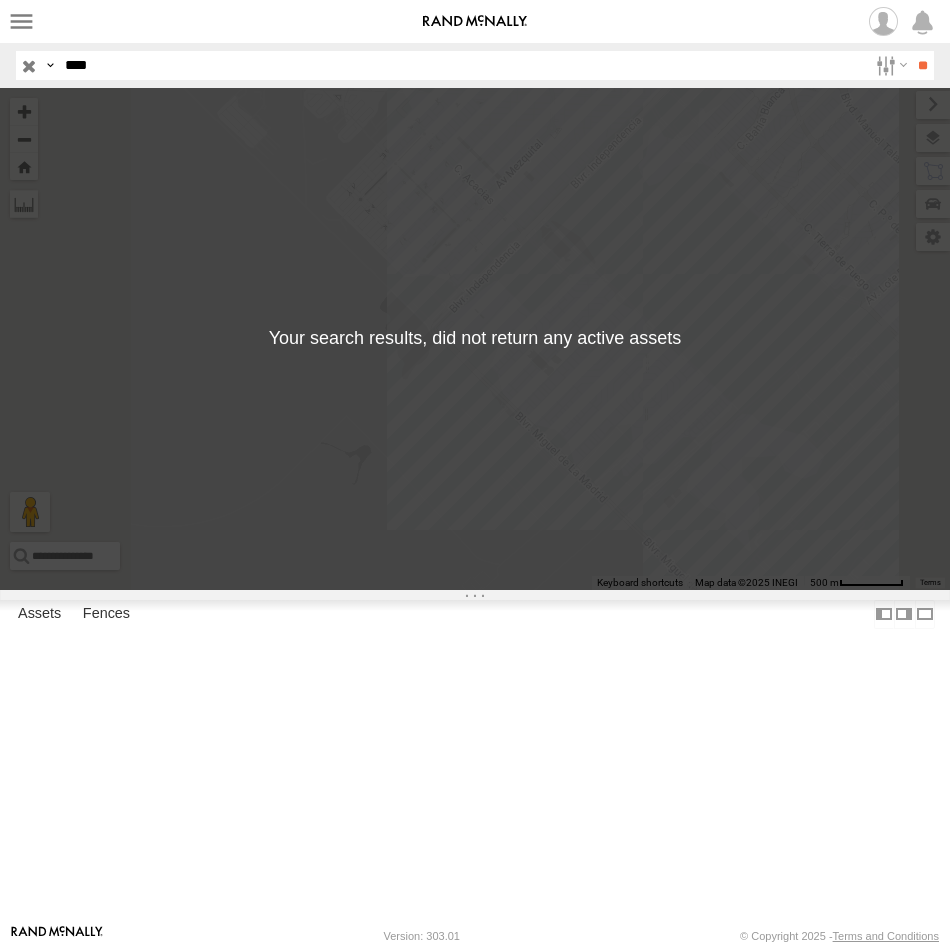 click on "**" at bounding box center (922, 65) 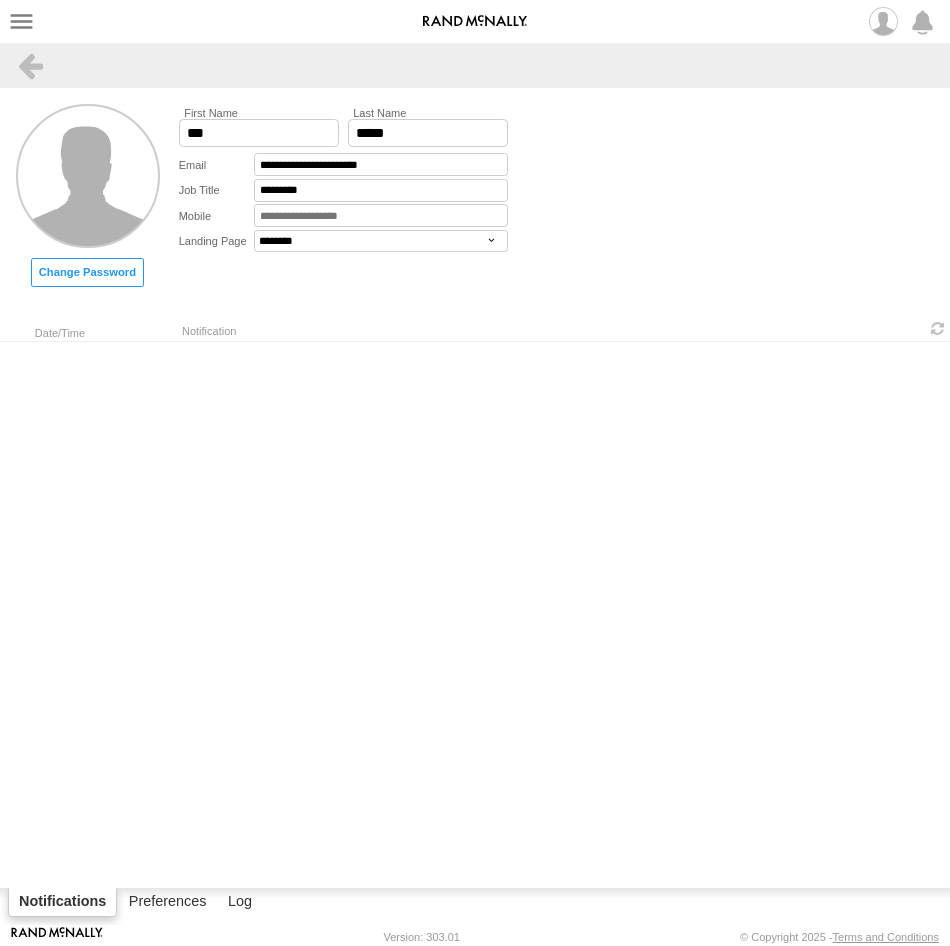 scroll, scrollTop: 0, scrollLeft: 0, axis: both 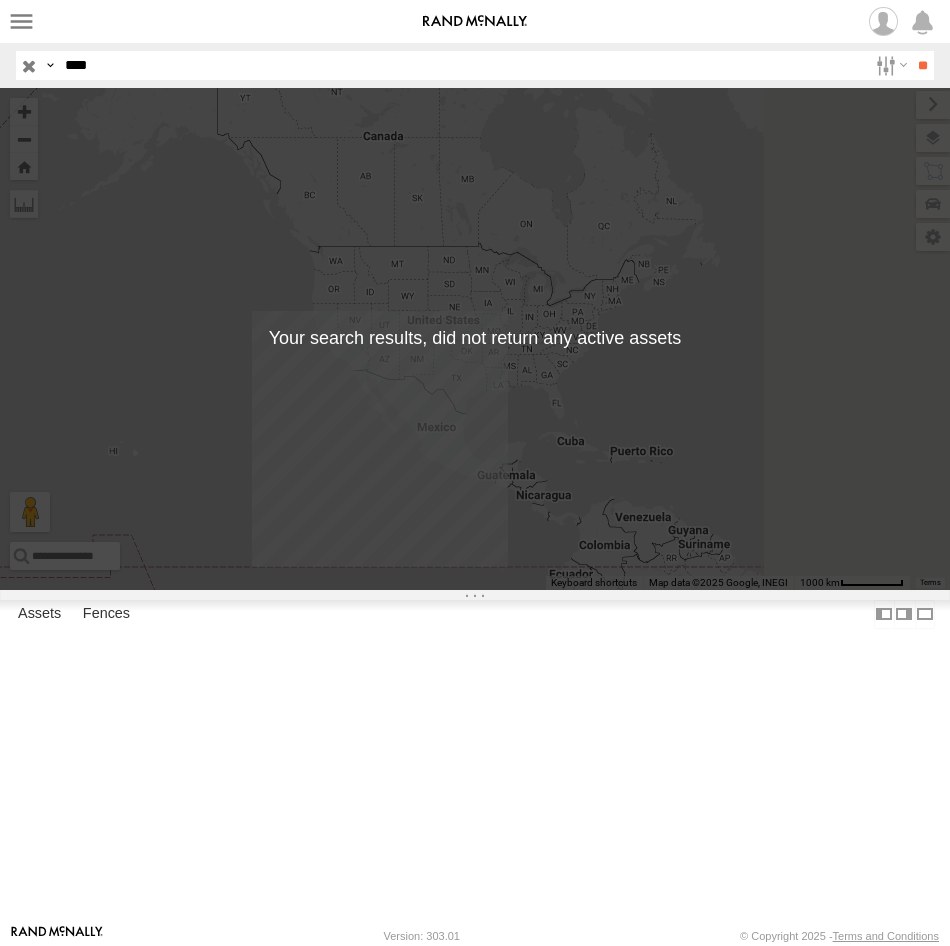 click on "****" at bounding box center [462, 65] 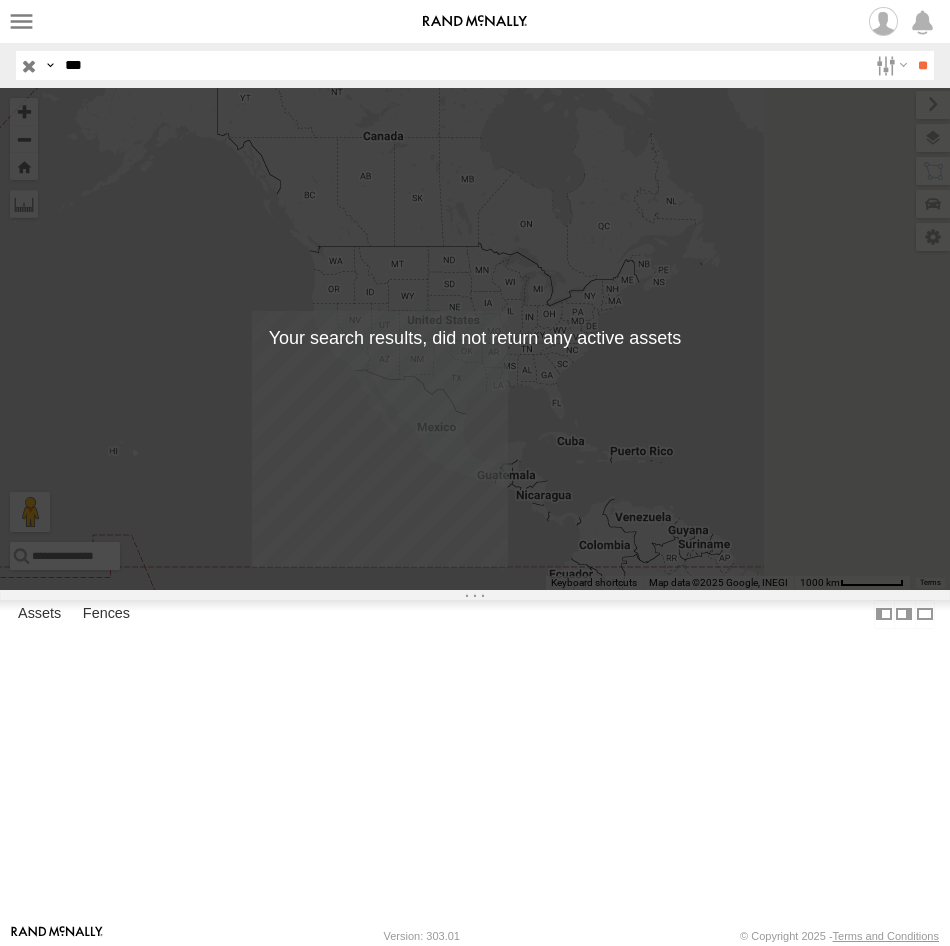 click on "**" at bounding box center (922, 65) 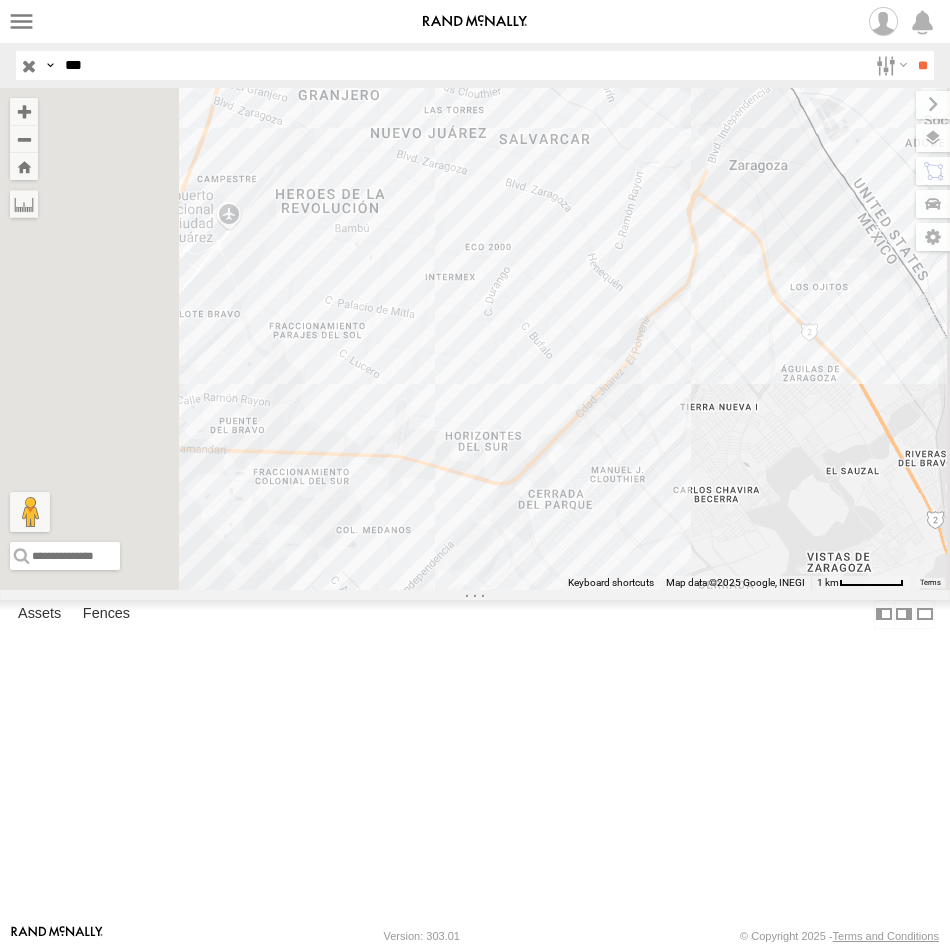 click on "***" at bounding box center [462, 65] 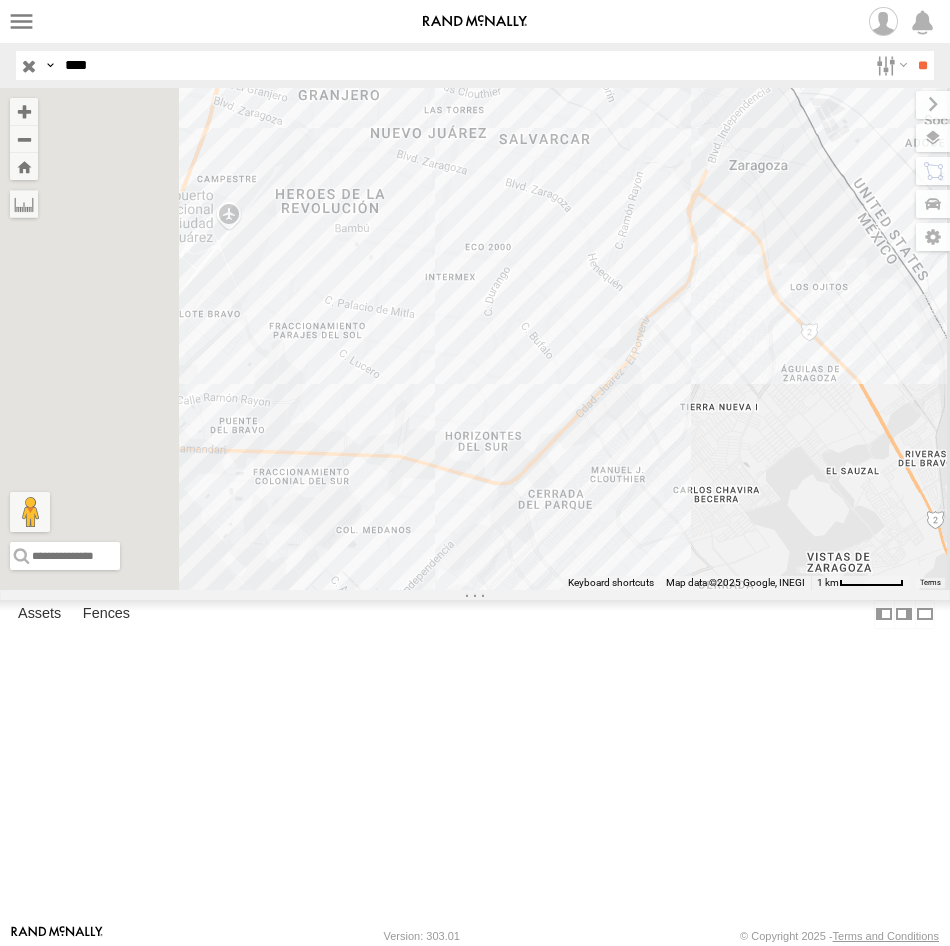 click on "**" at bounding box center (922, 65) 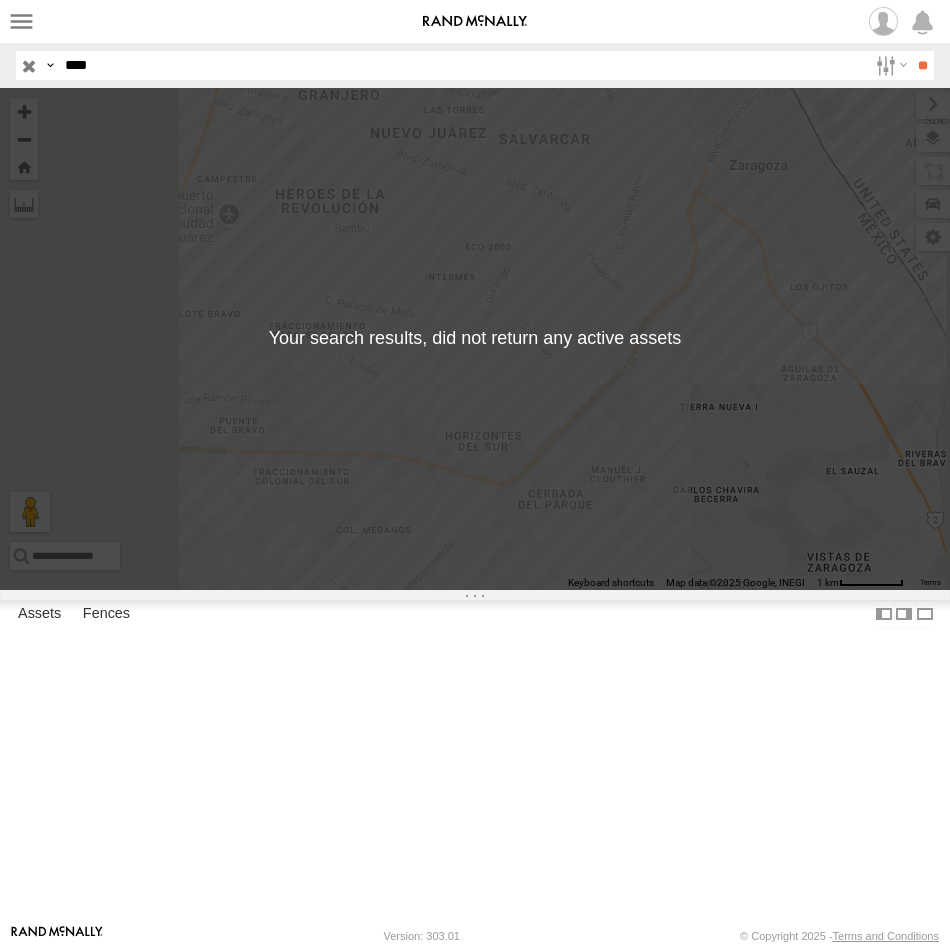 click on "****" at bounding box center [462, 65] 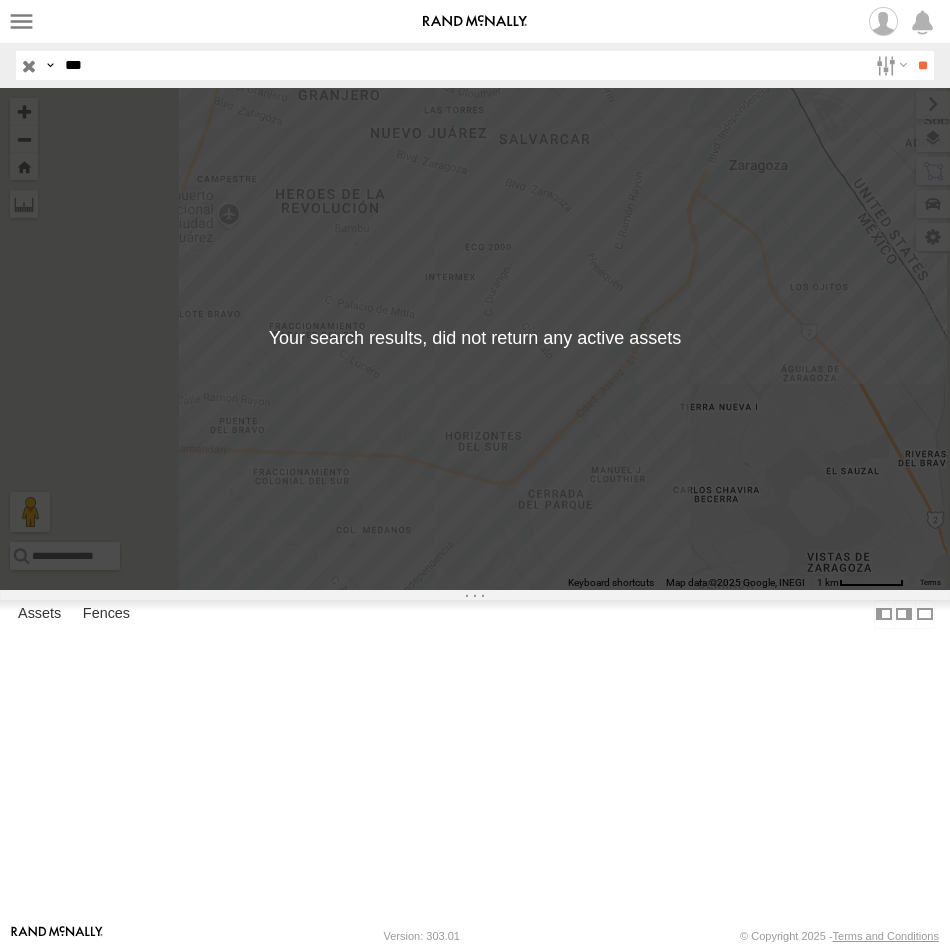 click on "**" at bounding box center [922, 65] 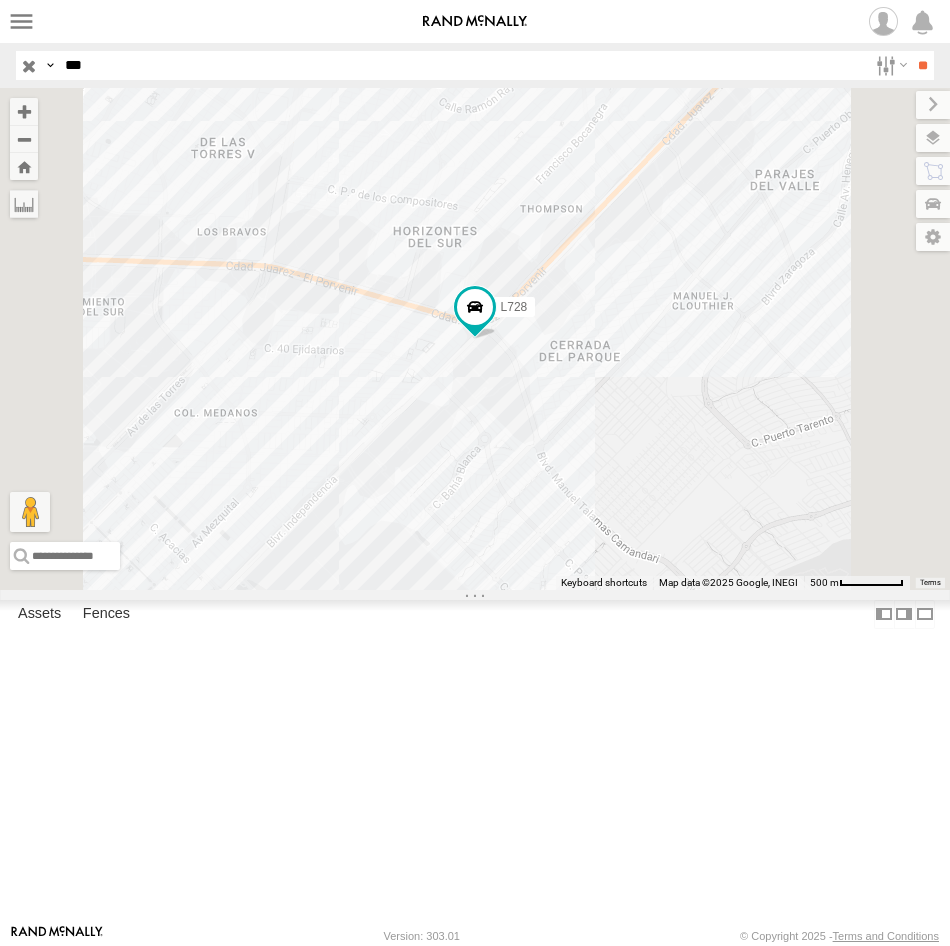click on "***" at bounding box center (462, 65) 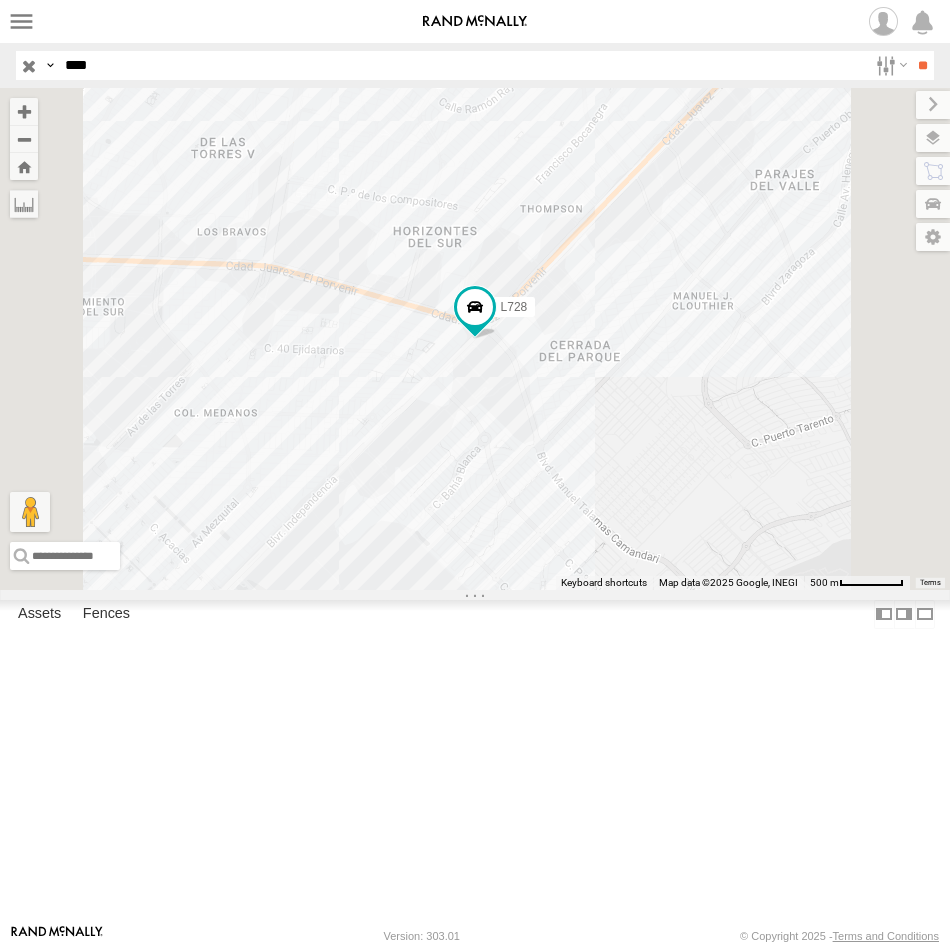 type on "****" 